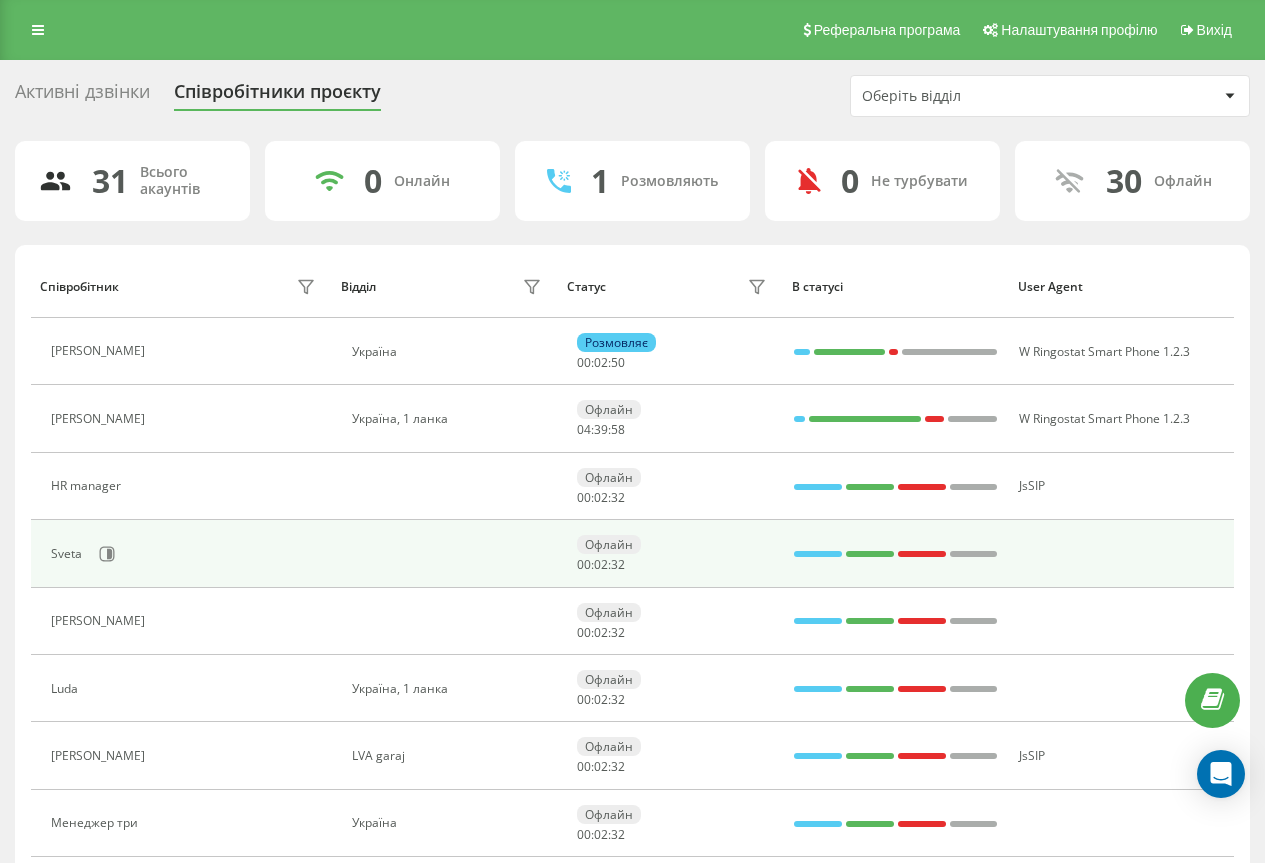 scroll, scrollTop: 0, scrollLeft: 0, axis: both 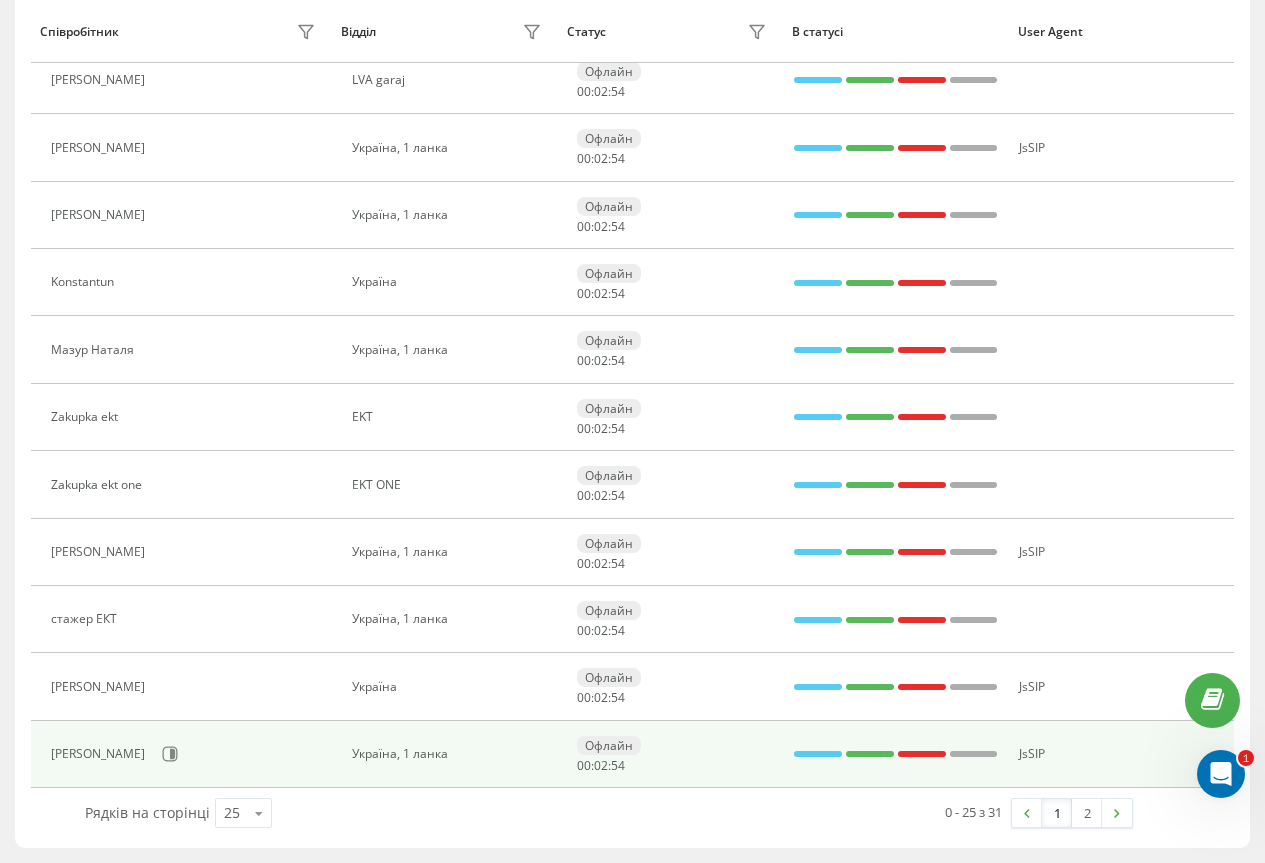 click on "Україна, 1 ланка" at bounding box center [449, 754] 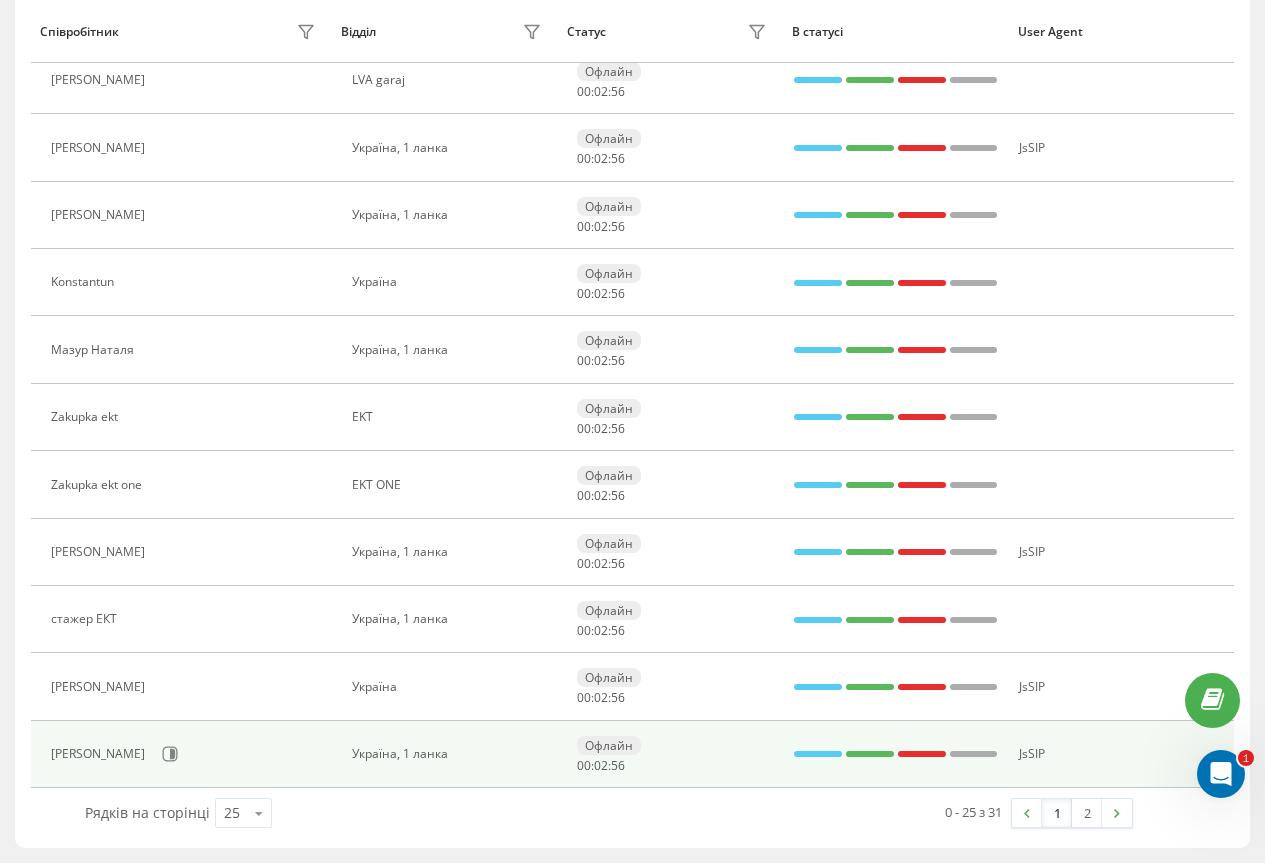 click on "[PERSON_NAME]" at bounding box center (186, 754) 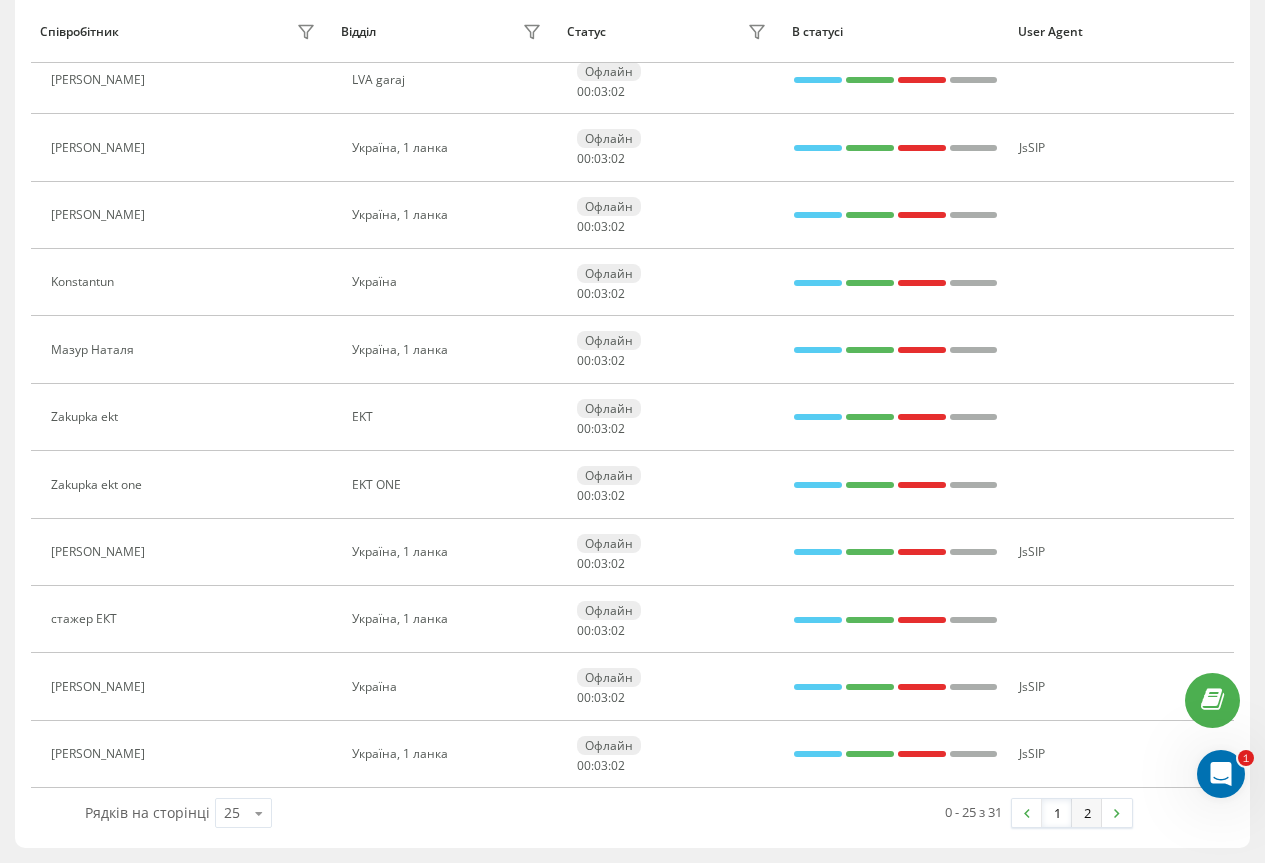 click on "2" at bounding box center (1087, 813) 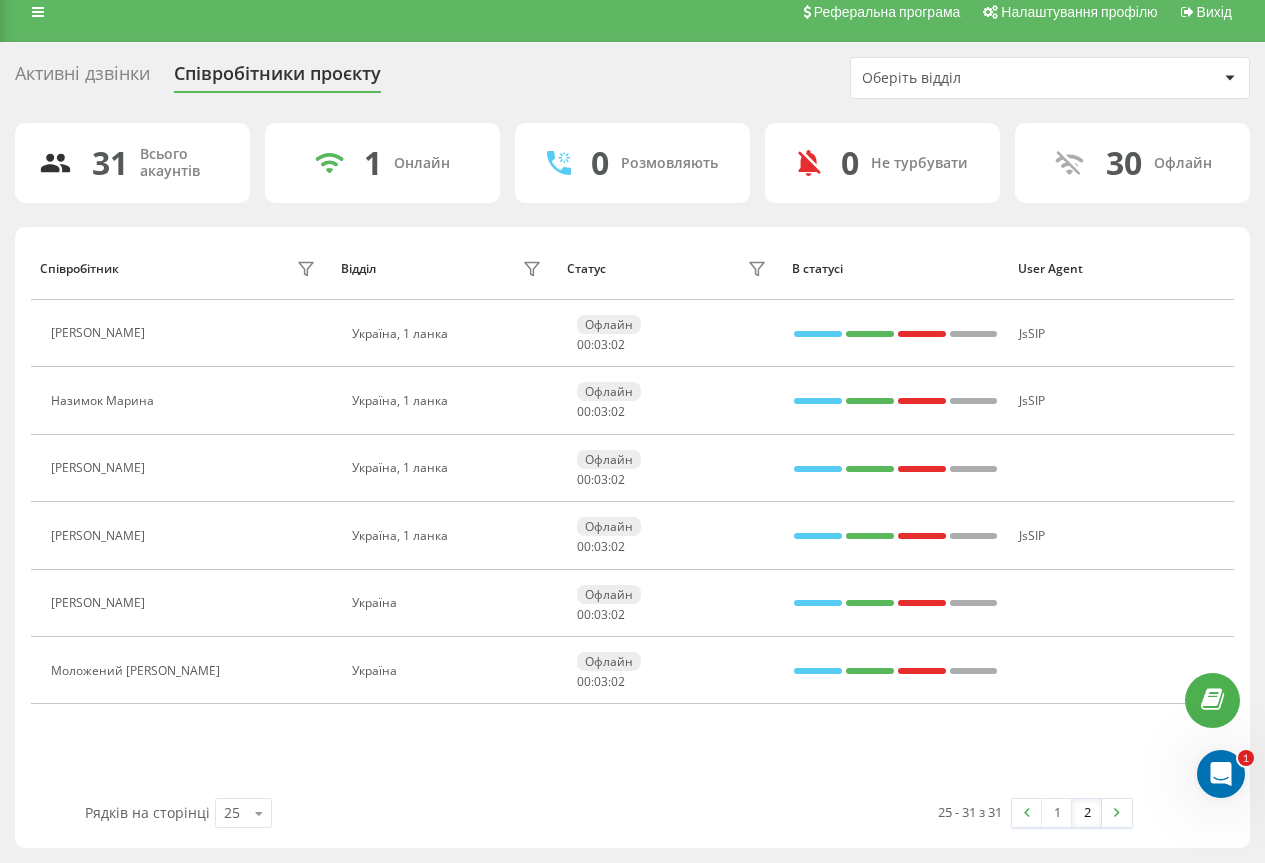 scroll, scrollTop: 18, scrollLeft: 0, axis: vertical 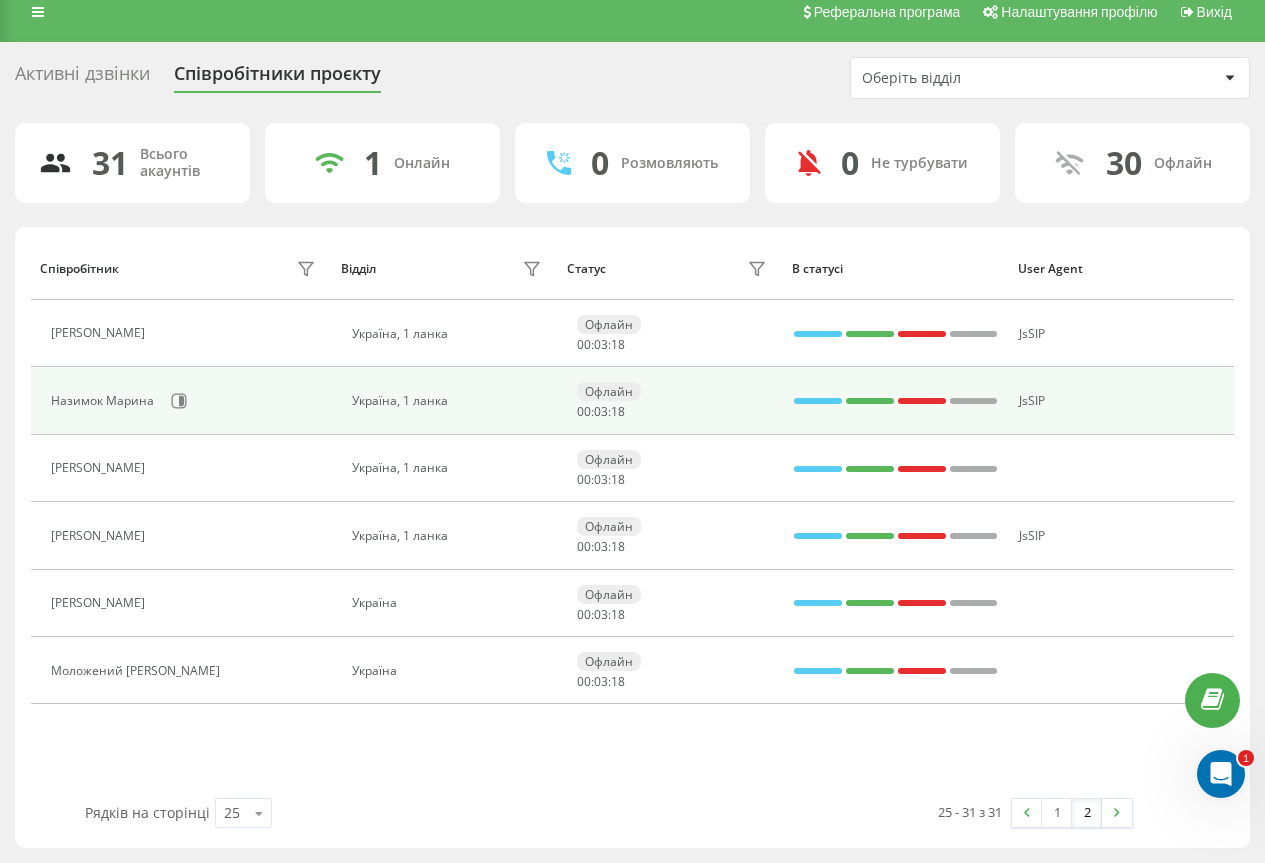 click on "Назимок Марина" at bounding box center (186, 401) 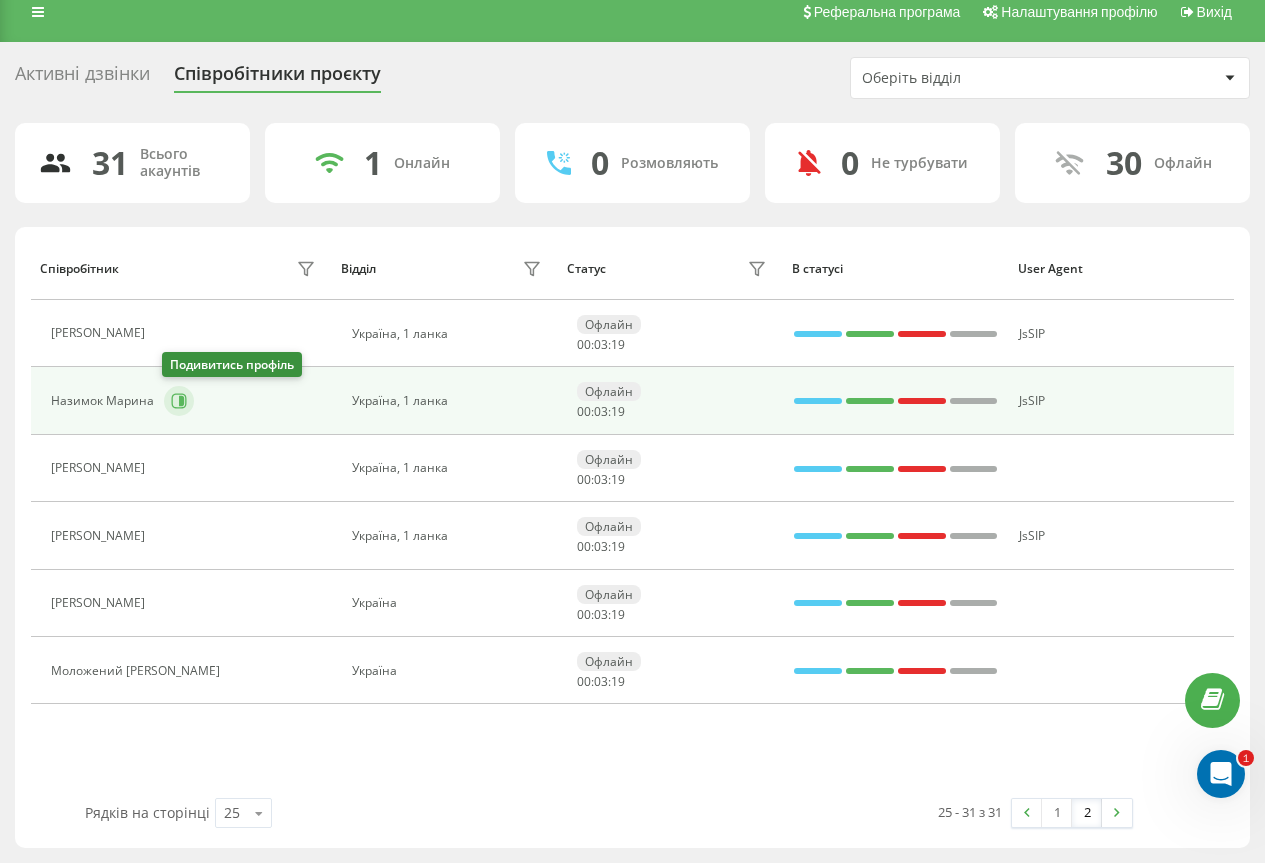 click 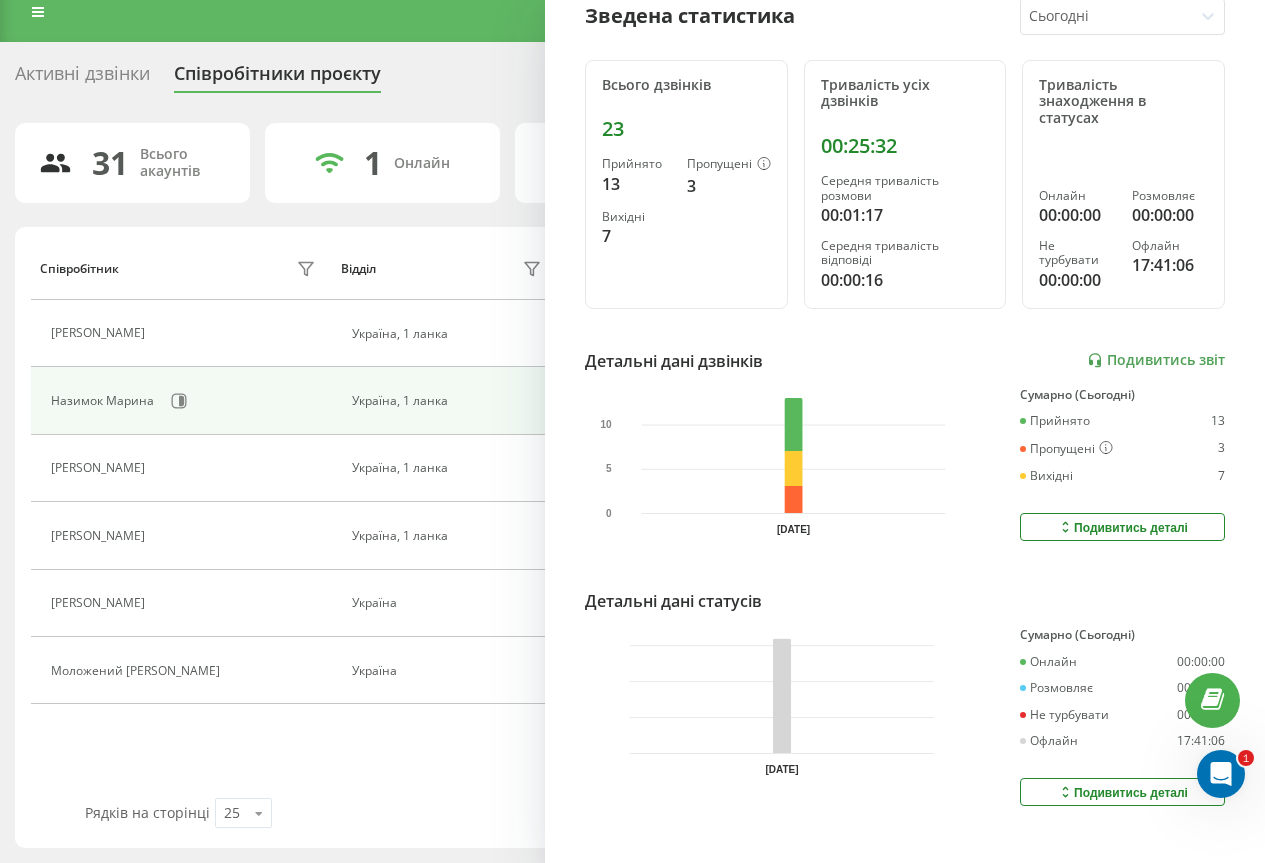 scroll, scrollTop: 276, scrollLeft: 0, axis: vertical 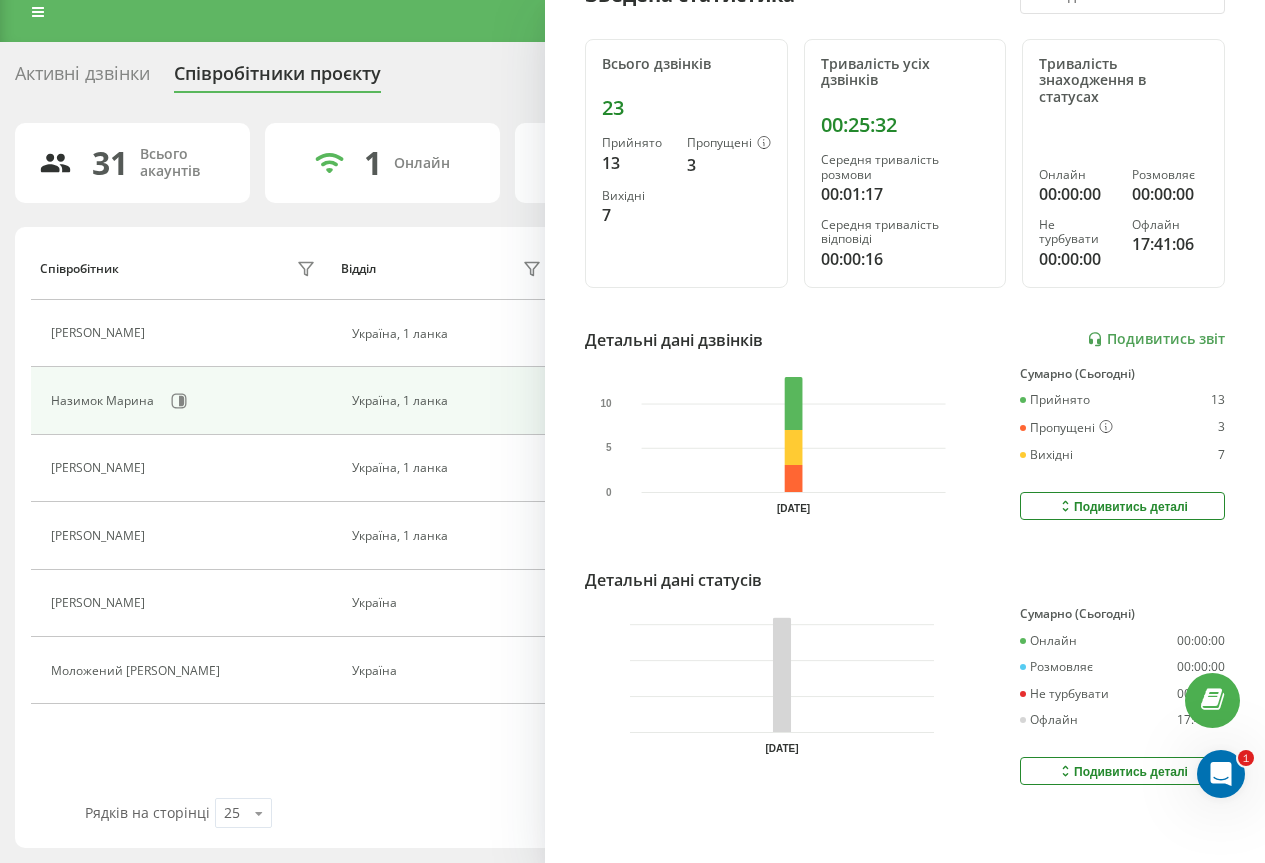 click on "Подивитись деталі" at bounding box center [1122, 506] 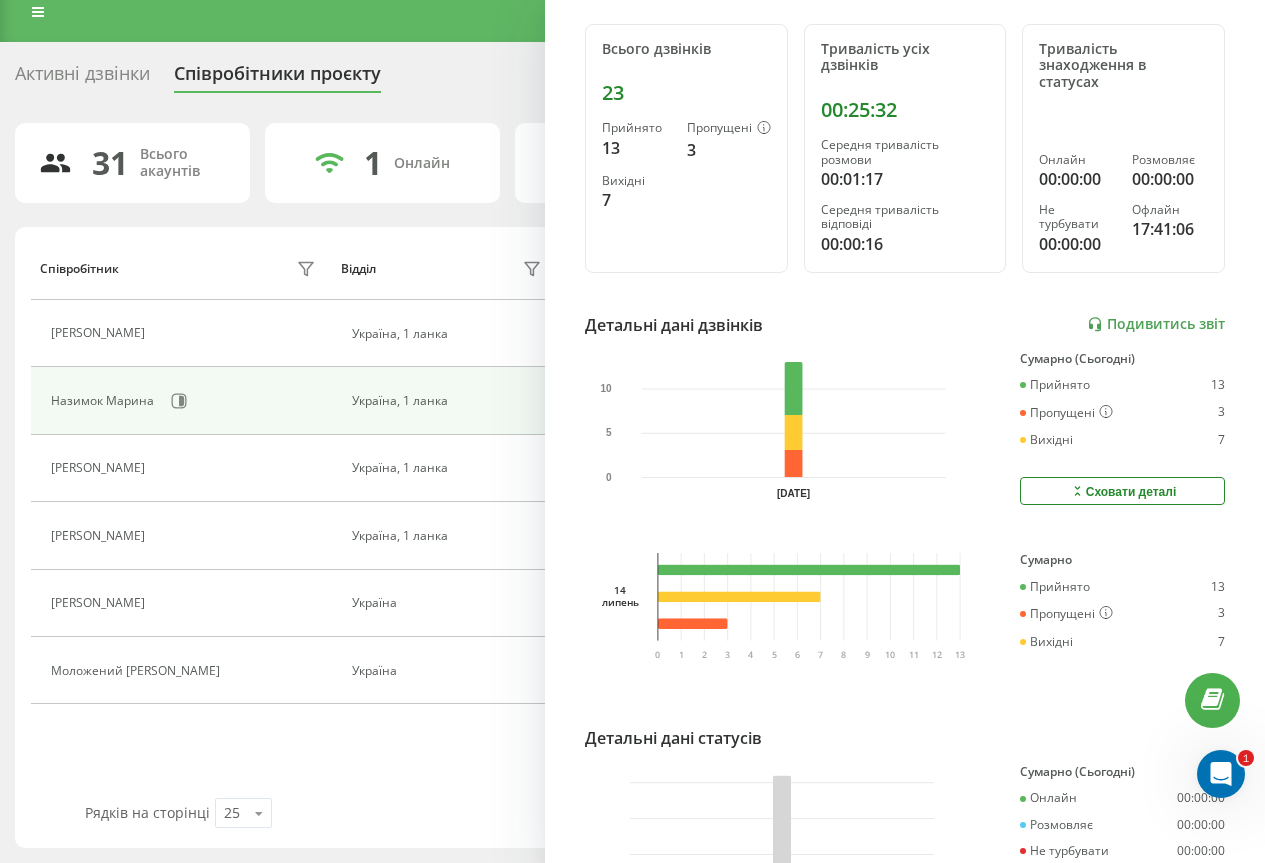 click on "Прийнято" at bounding box center (1055, 587) 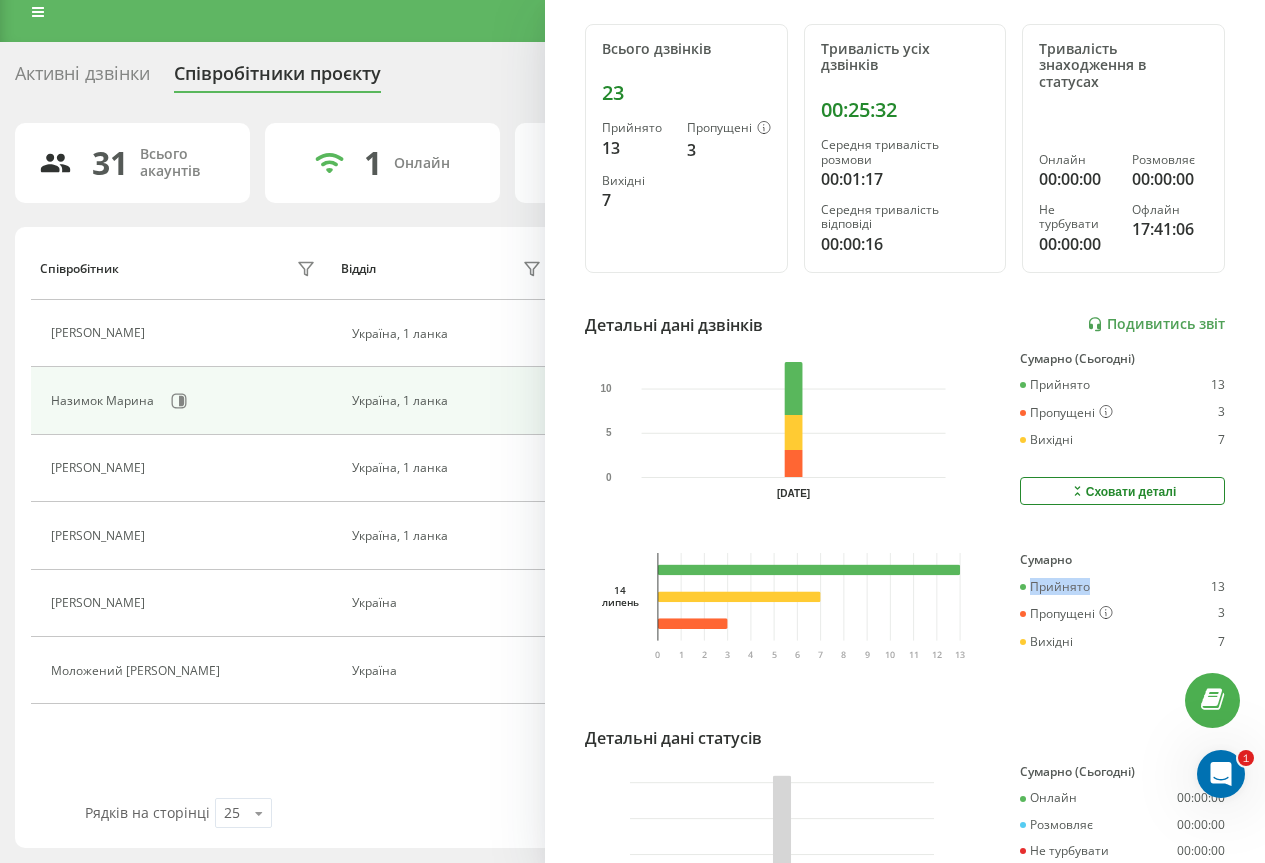 click on "Прийнято" at bounding box center (1055, 587) 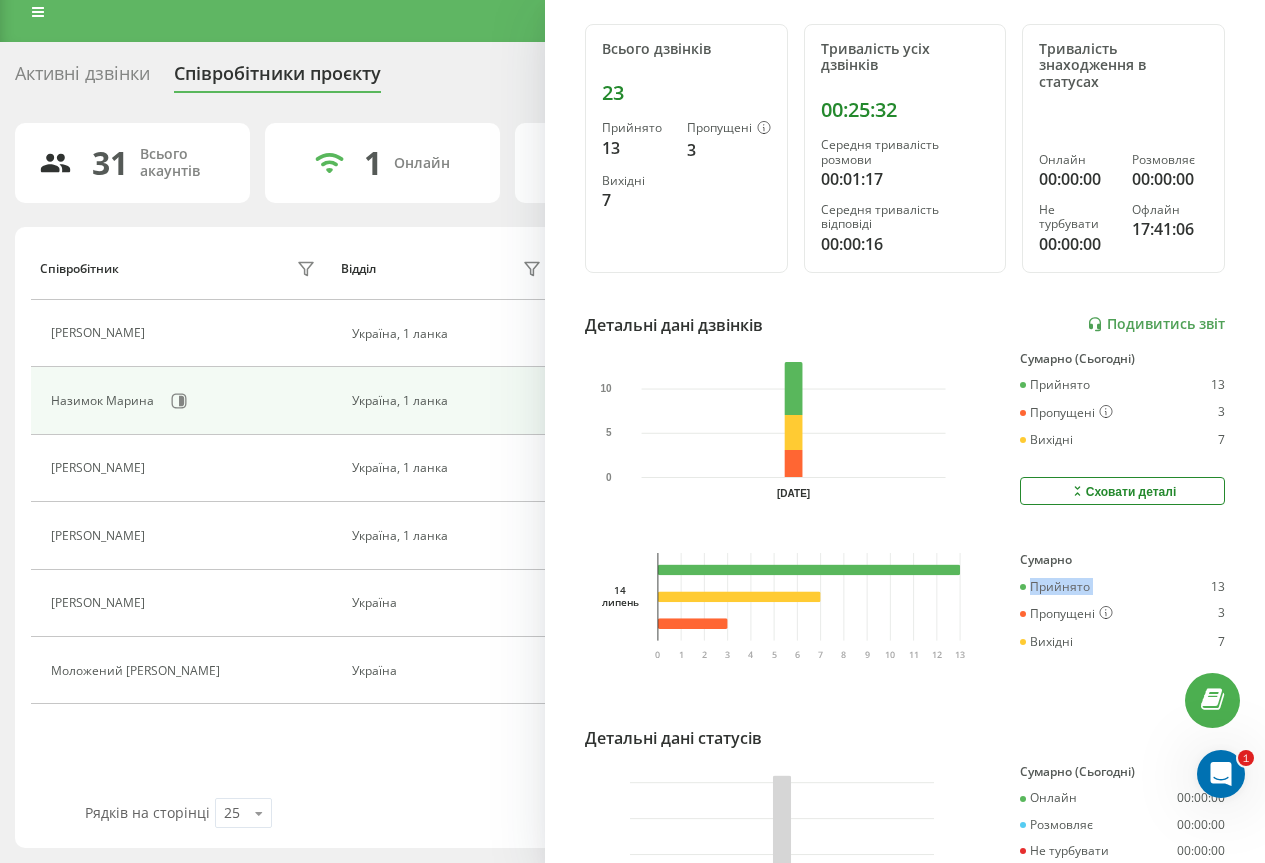 click on "Прийнято" at bounding box center (1055, 587) 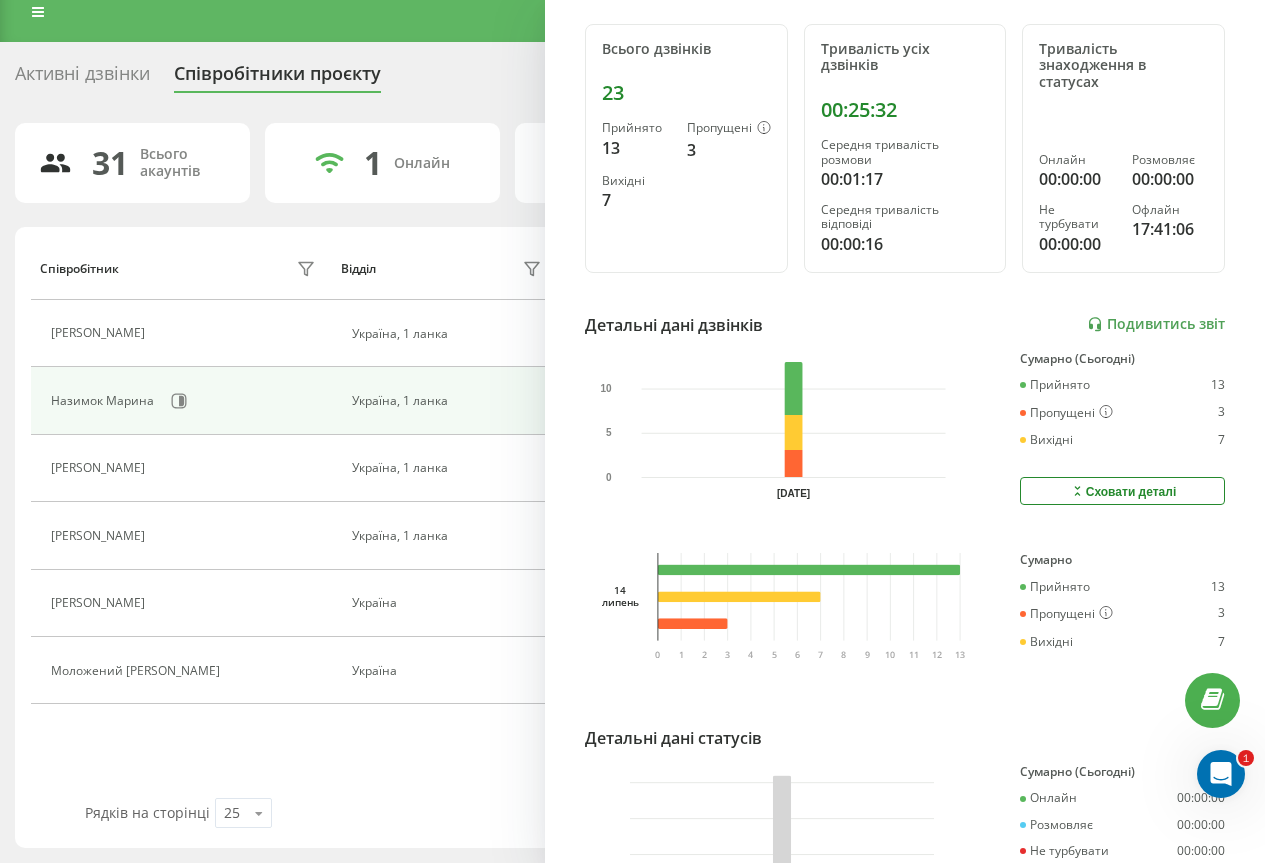click on "0 1 2 3 4 5 6 7 8 9 10 11 12 13" 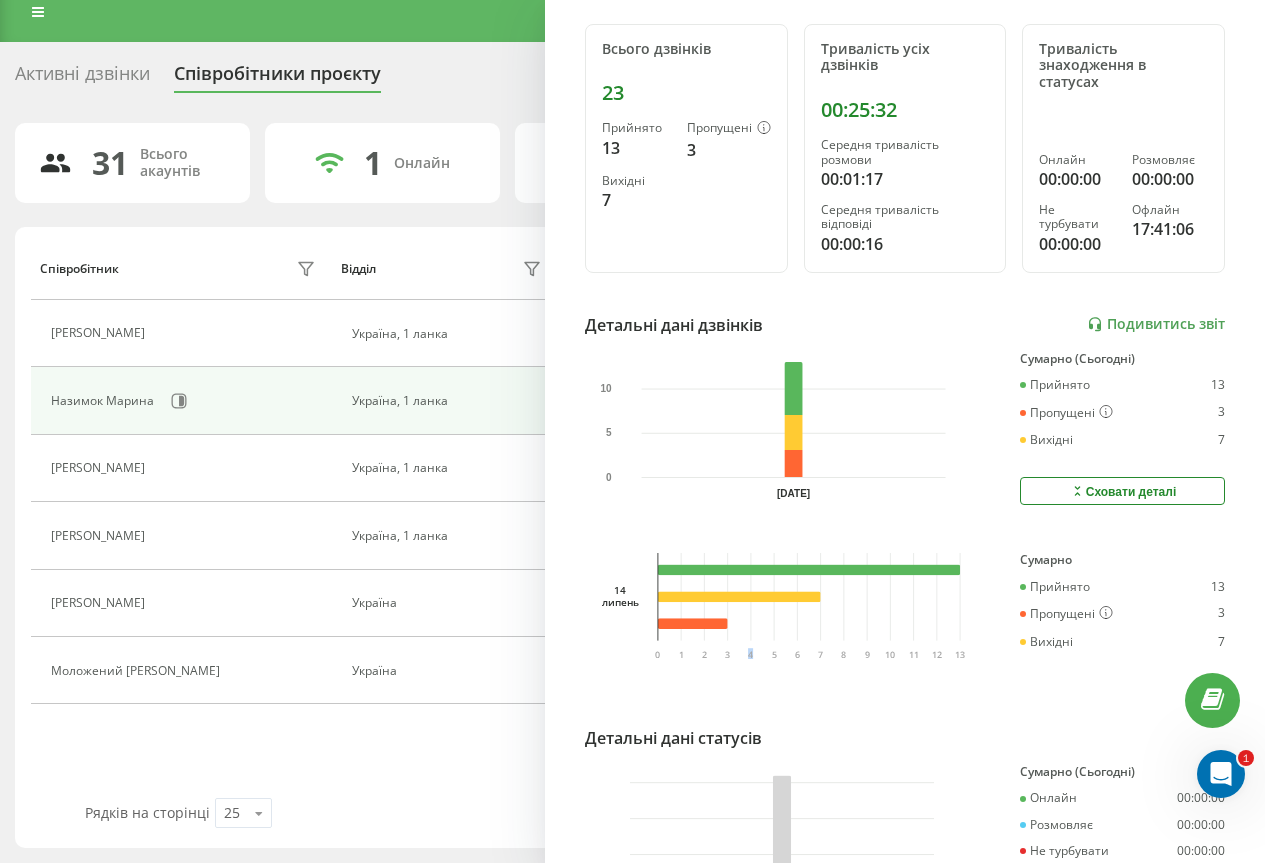 click on "0 1 2 3 4 5 6 7 8 9 10 11 12 13" 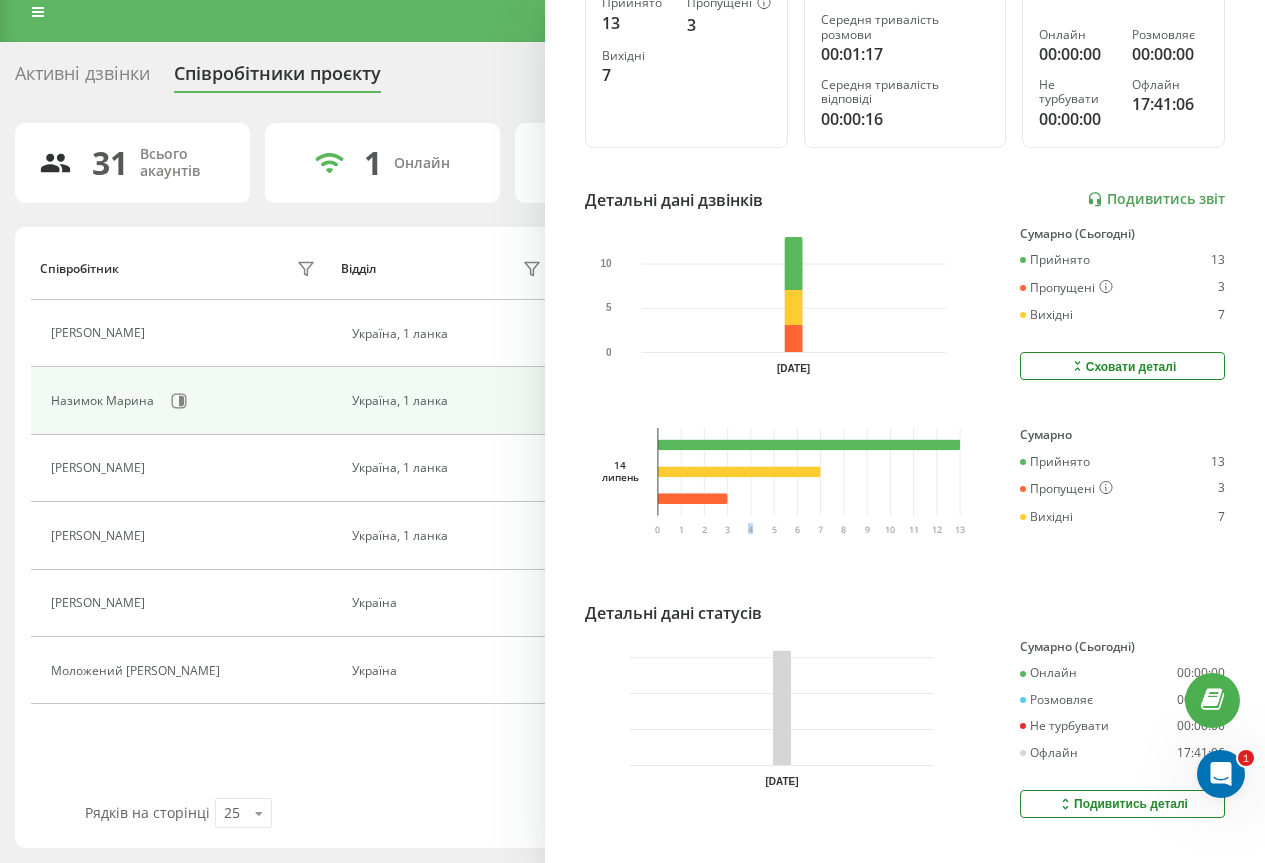 scroll, scrollTop: 449, scrollLeft: 0, axis: vertical 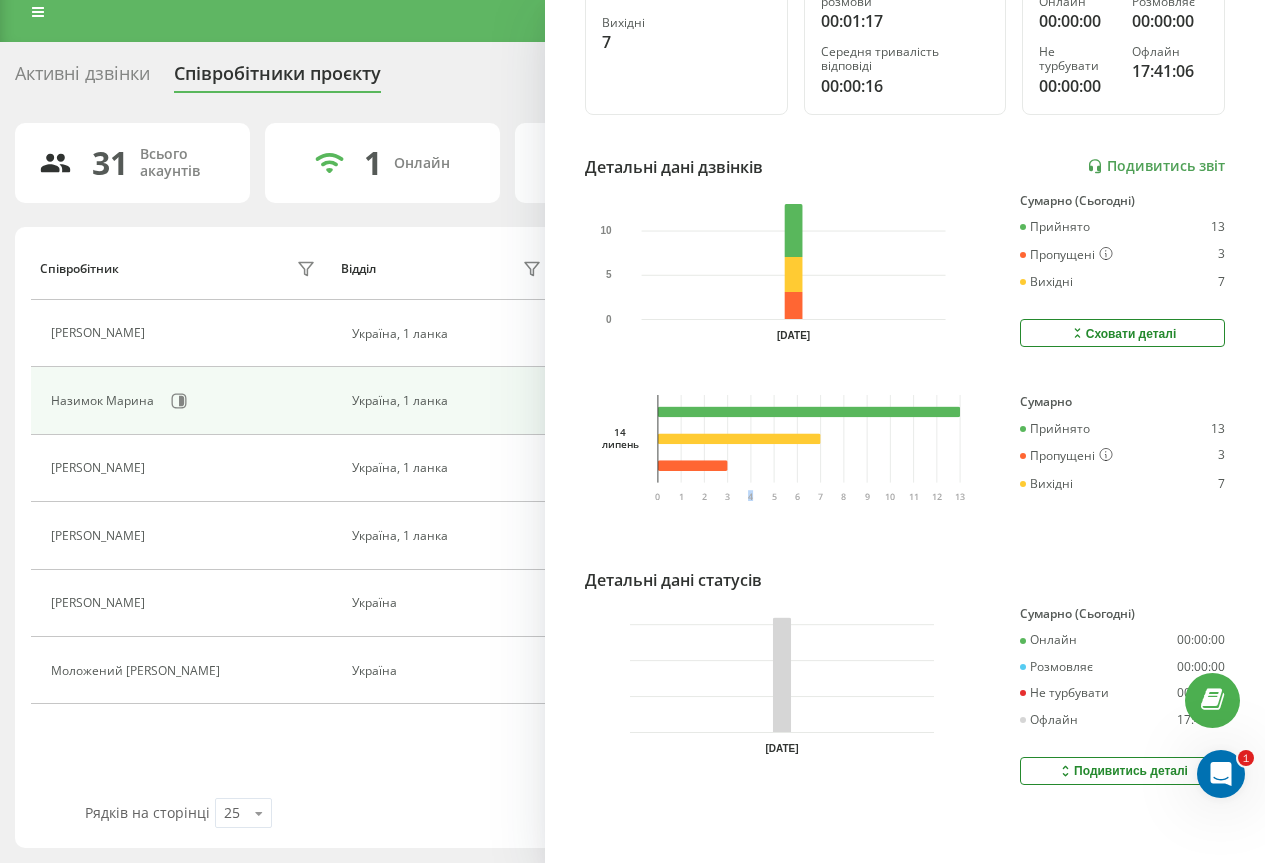 click on "Подивитись деталі" at bounding box center (1122, 771) 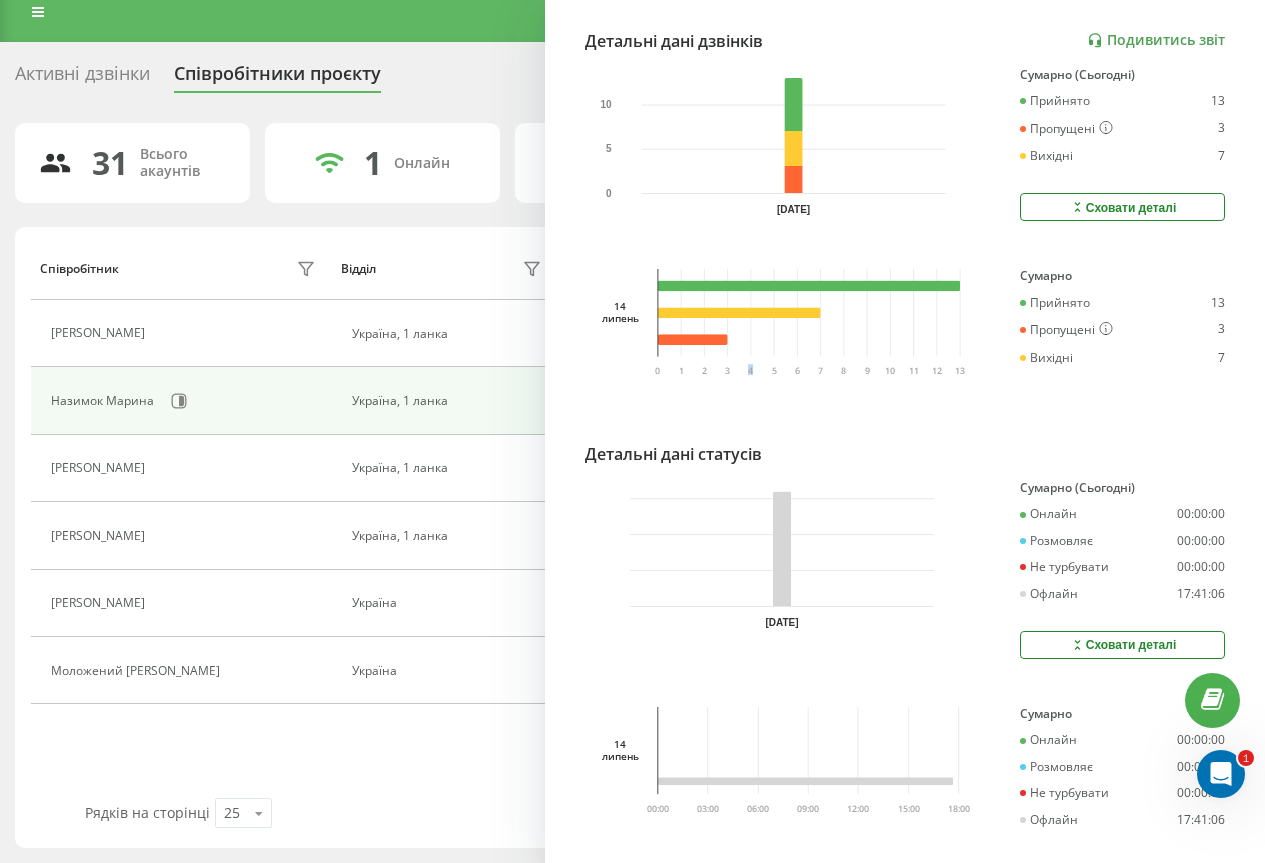scroll, scrollTop: 607, scrollLeft: 0, axis: vertical 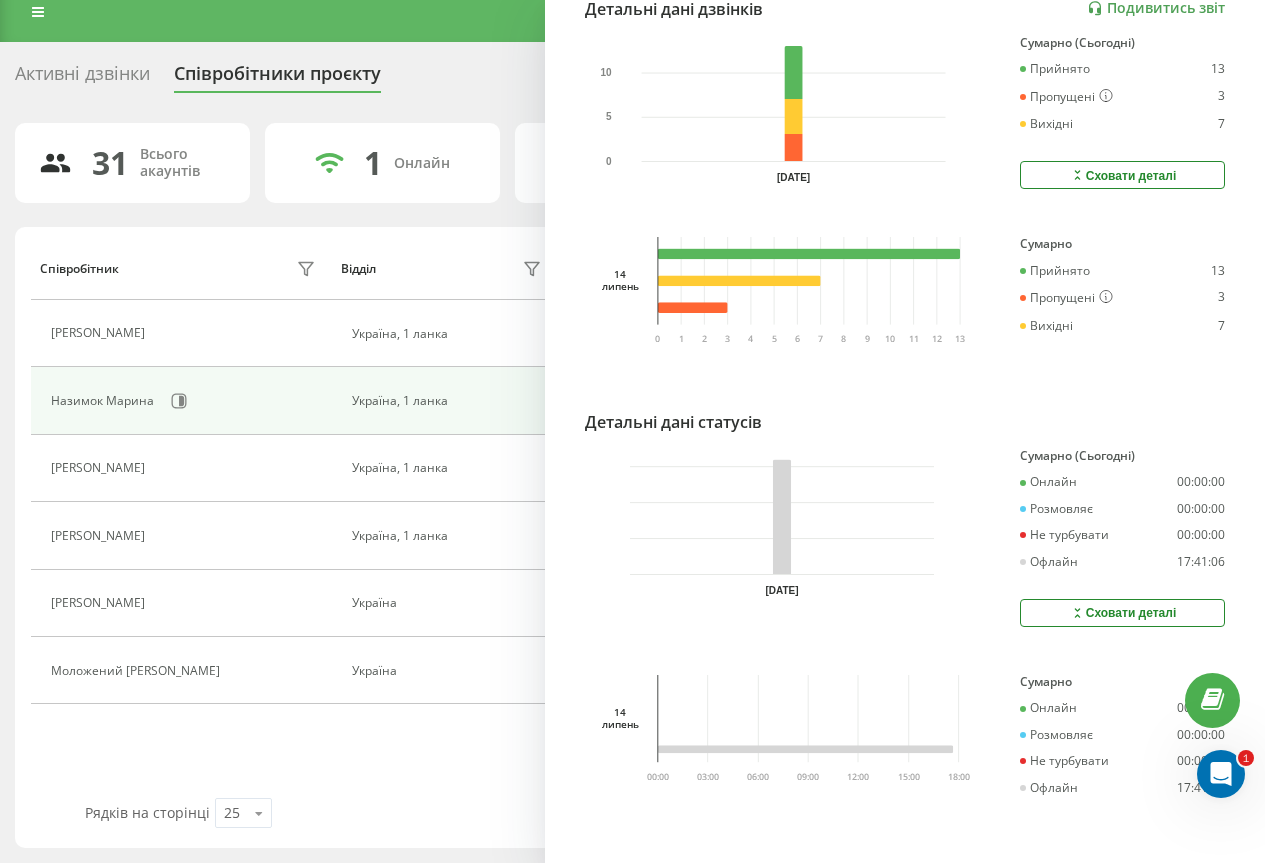 click on "Рядків на сторінці 25 10 25 50 100" at bounding box center (340, 813) 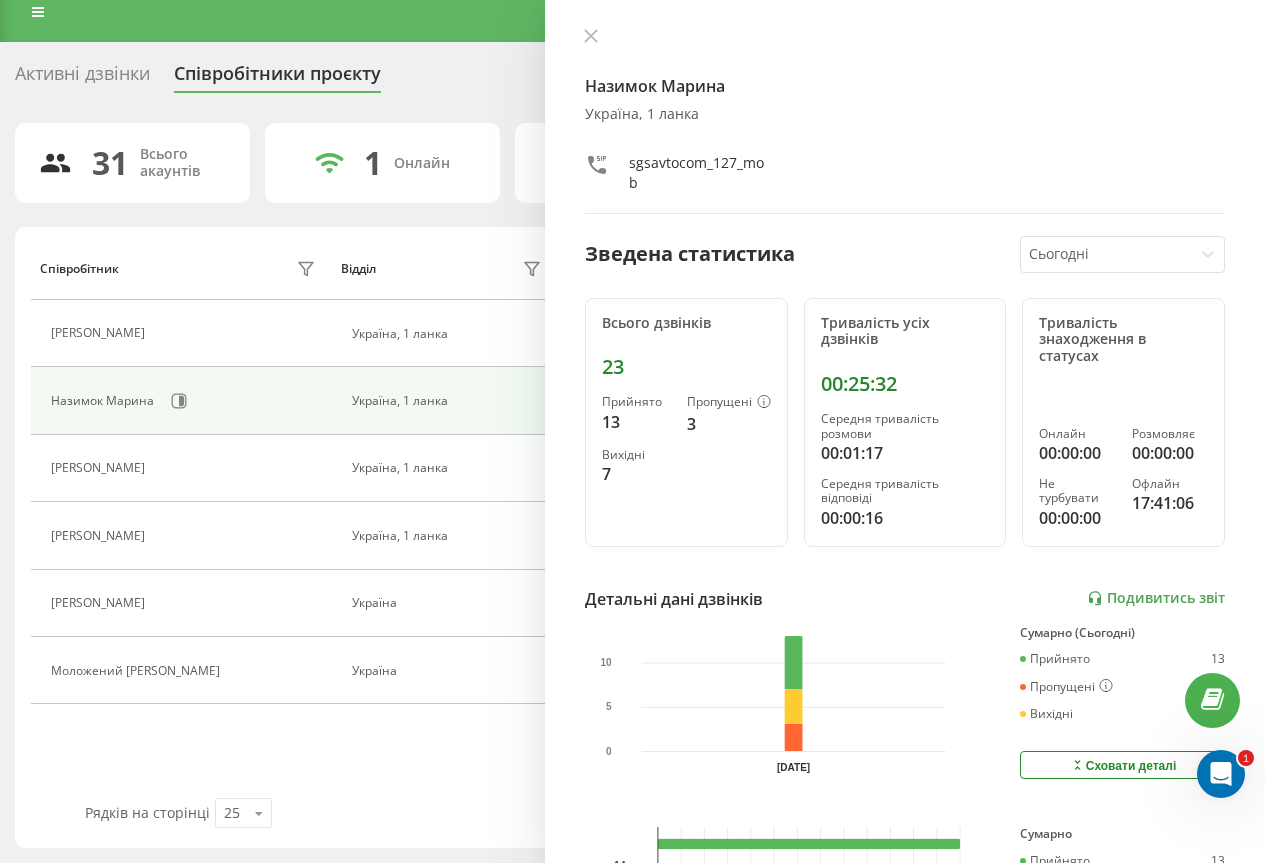 scroll, scrollTop: 0, scrollLeft: 0, axis: both 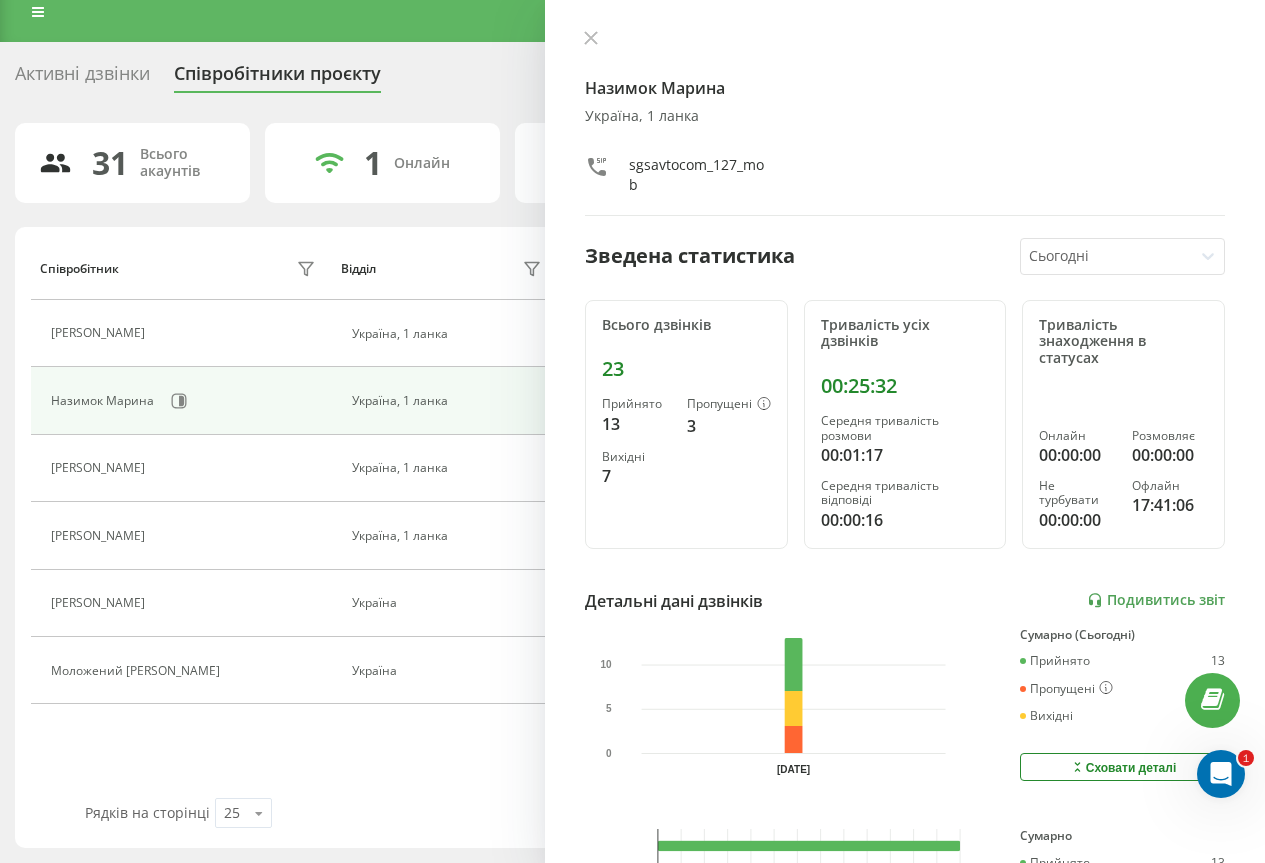 click 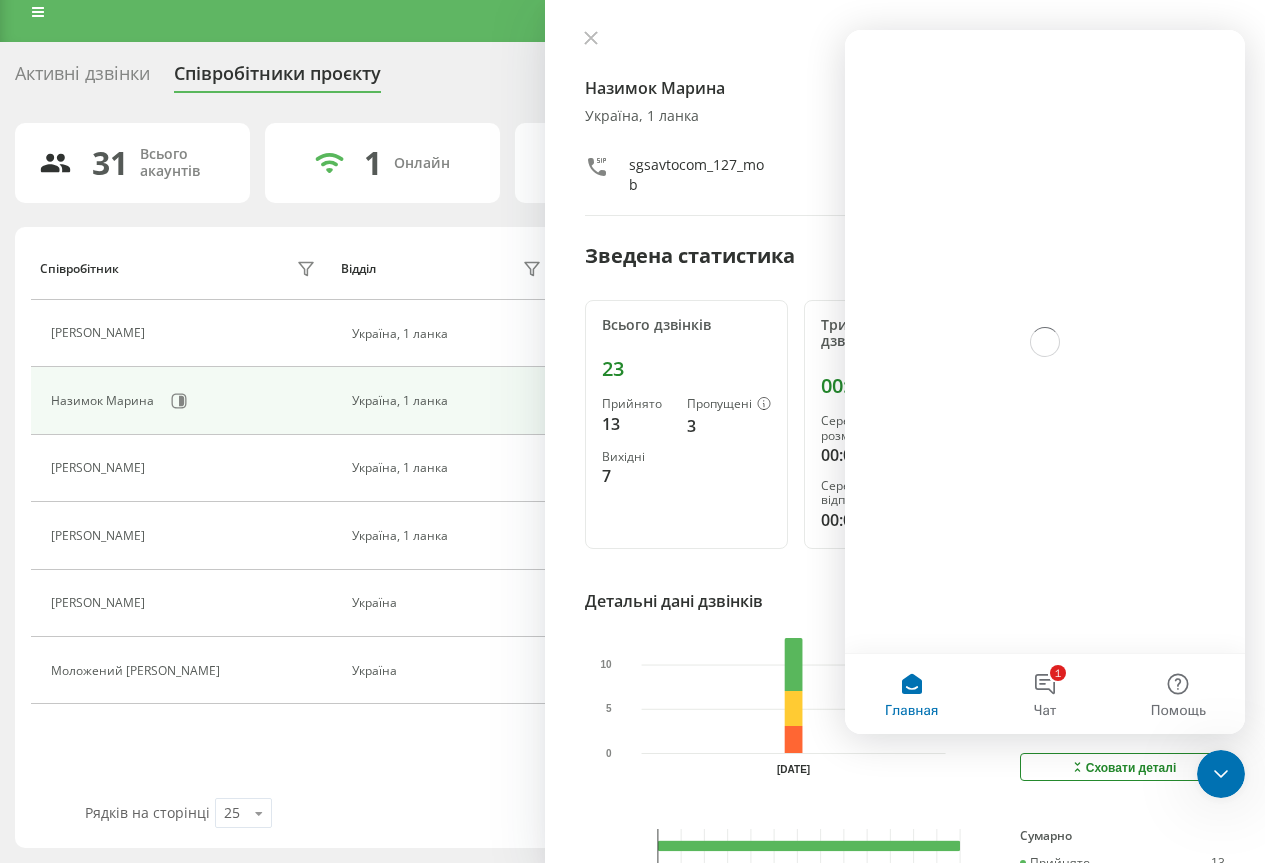 scroll, scrollTop: 0, scrollLeft: 0, axis: both 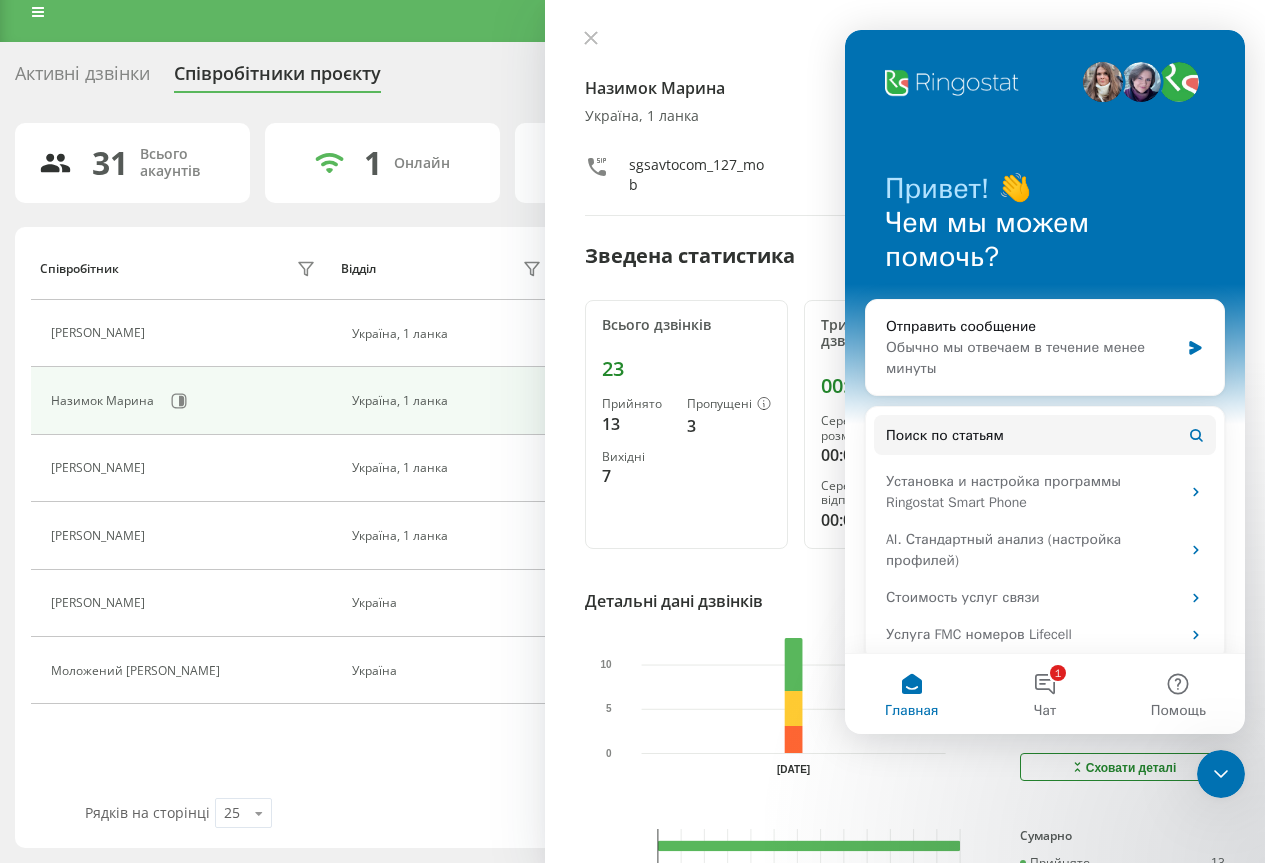 click 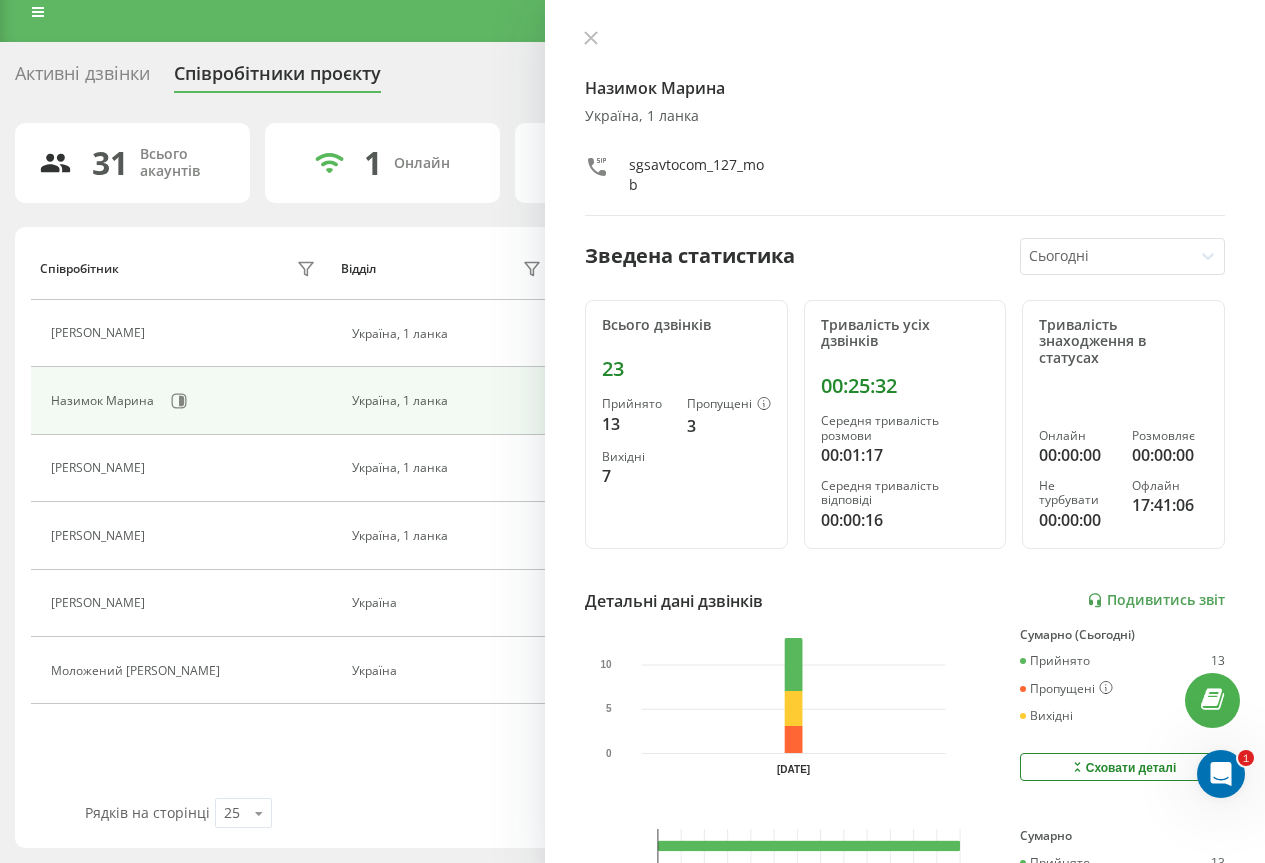 scroll, scrollTop: 0, scrollLeft: 0, axis: both 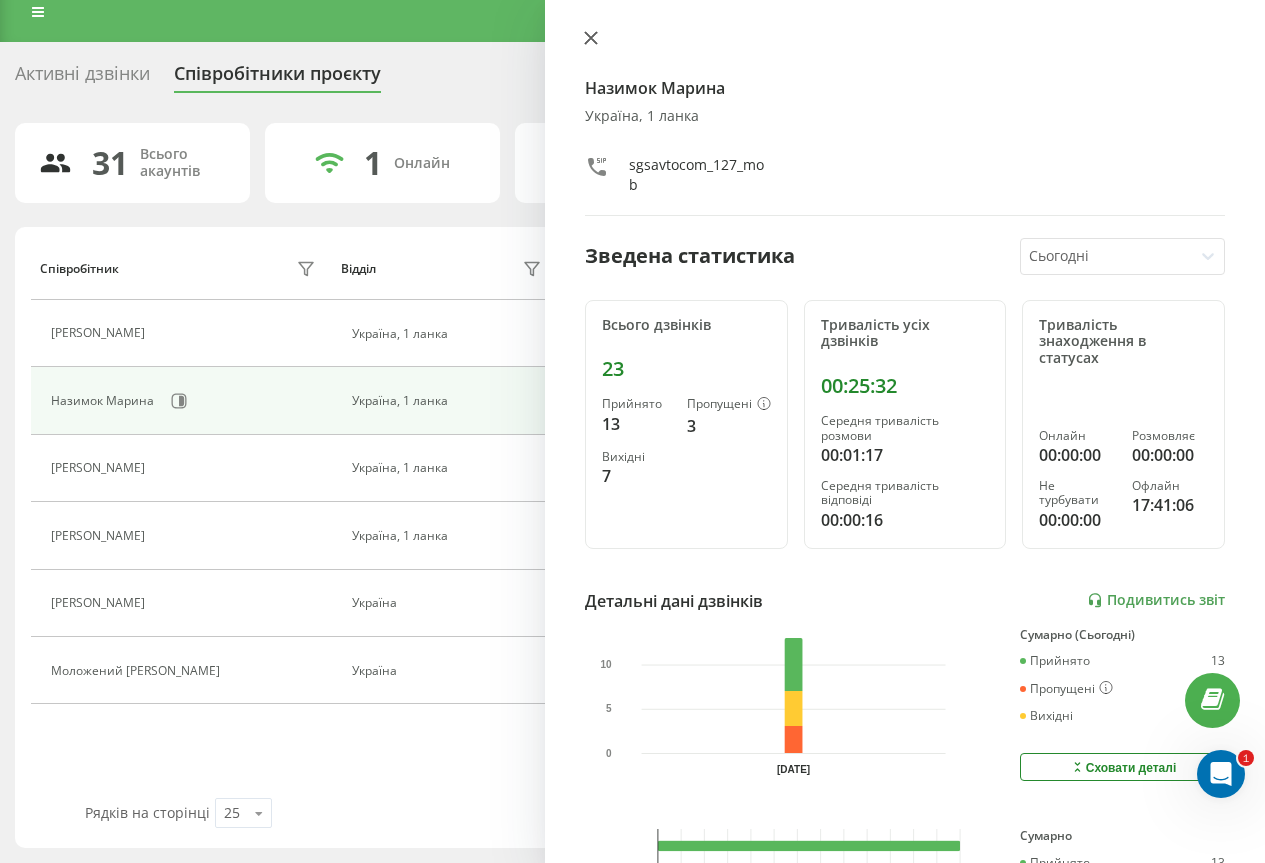 click 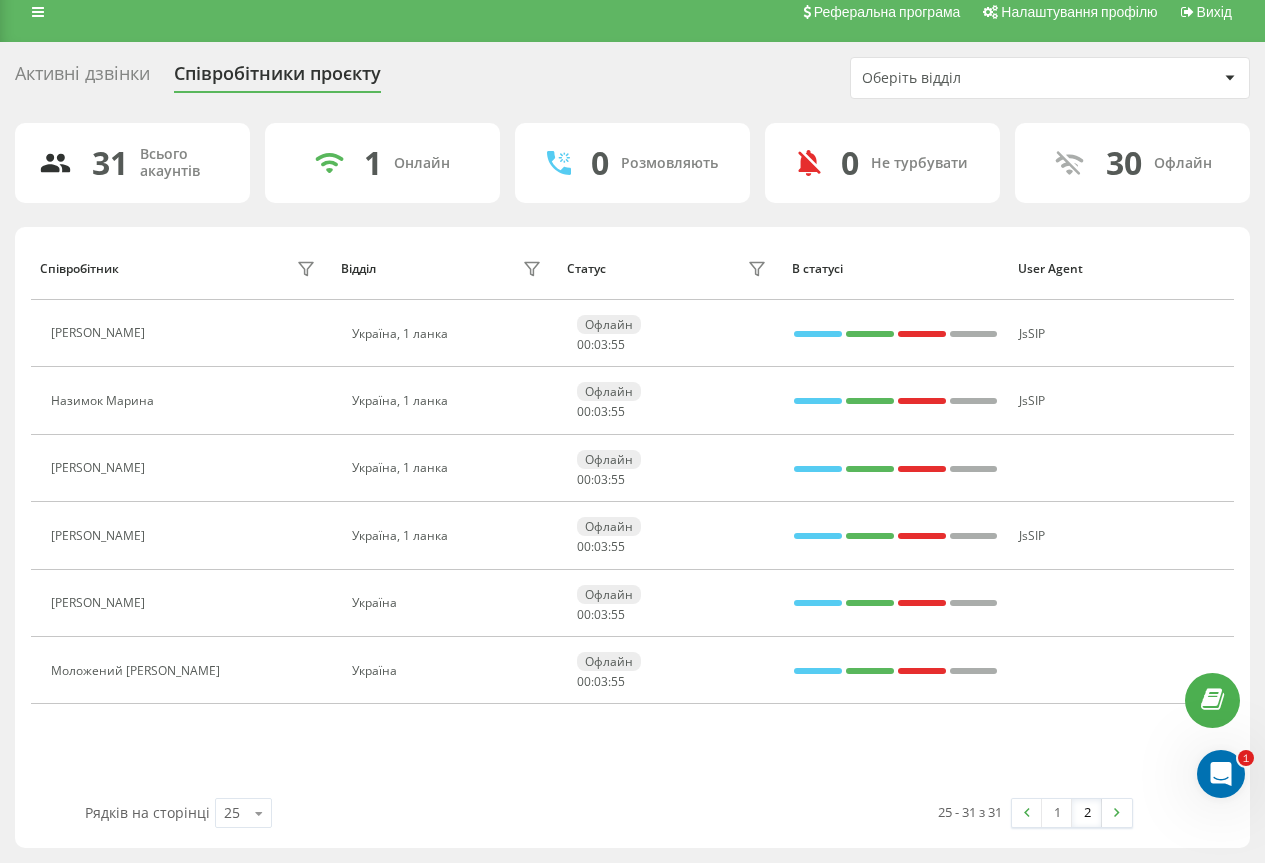 click on "Всього акаунтів" at bounding box center (183, 163) 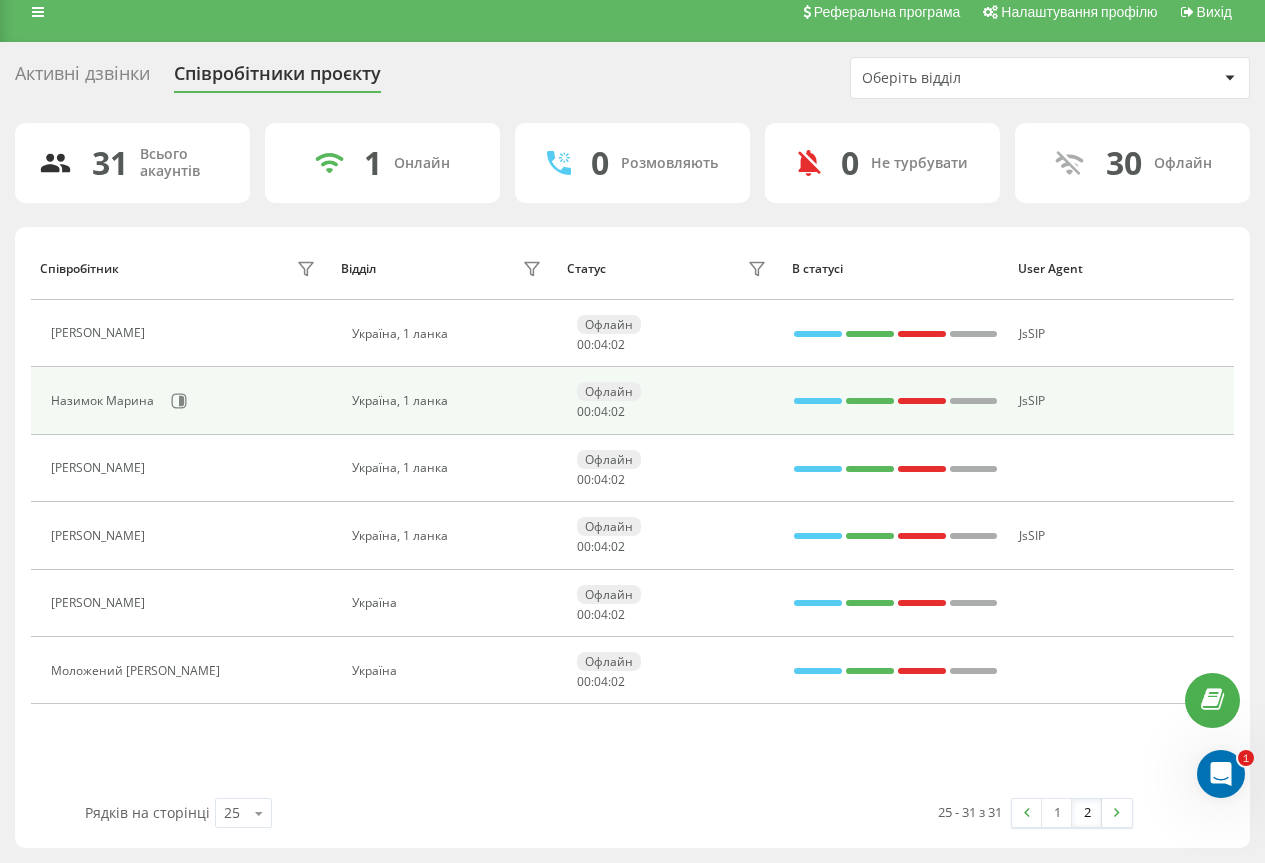 click on "Назимок Марина" at bounding box center [186, 401] 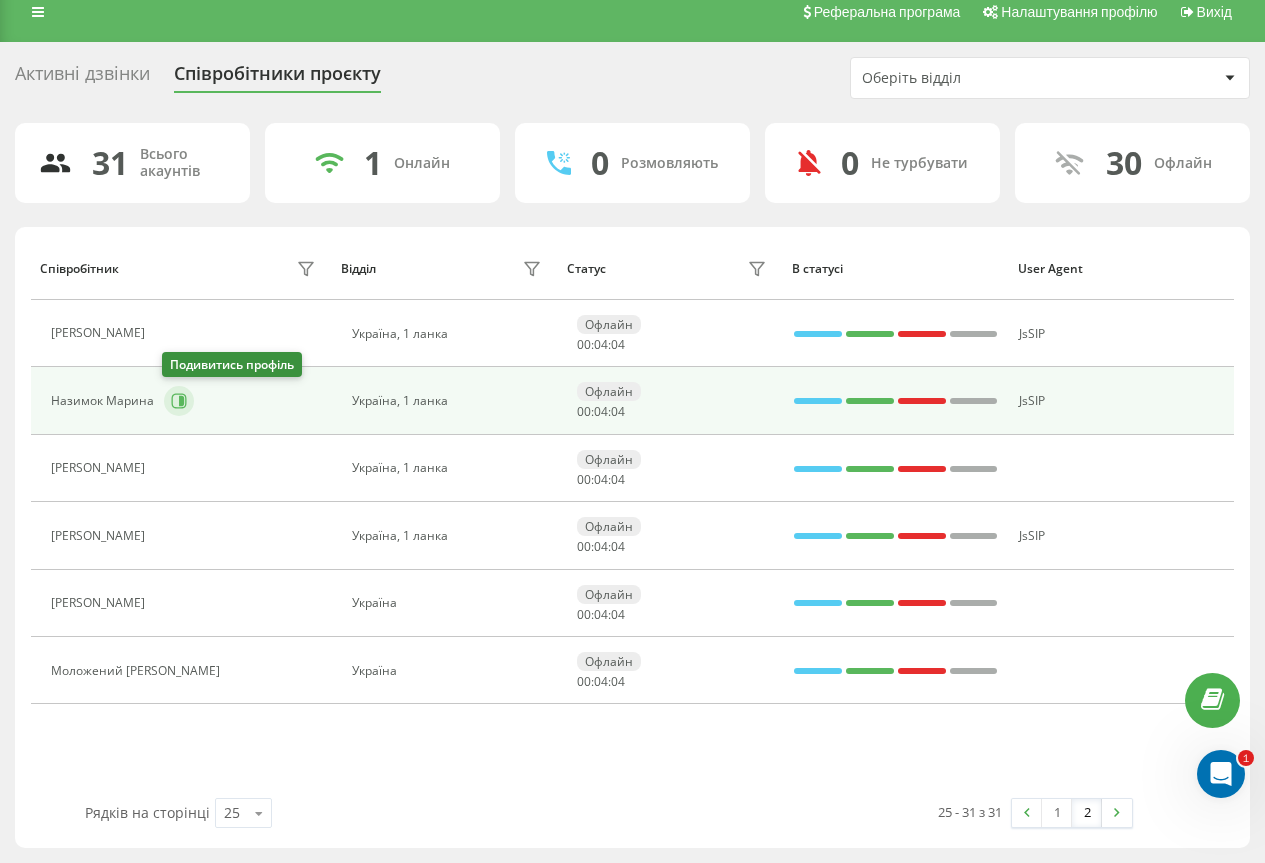click 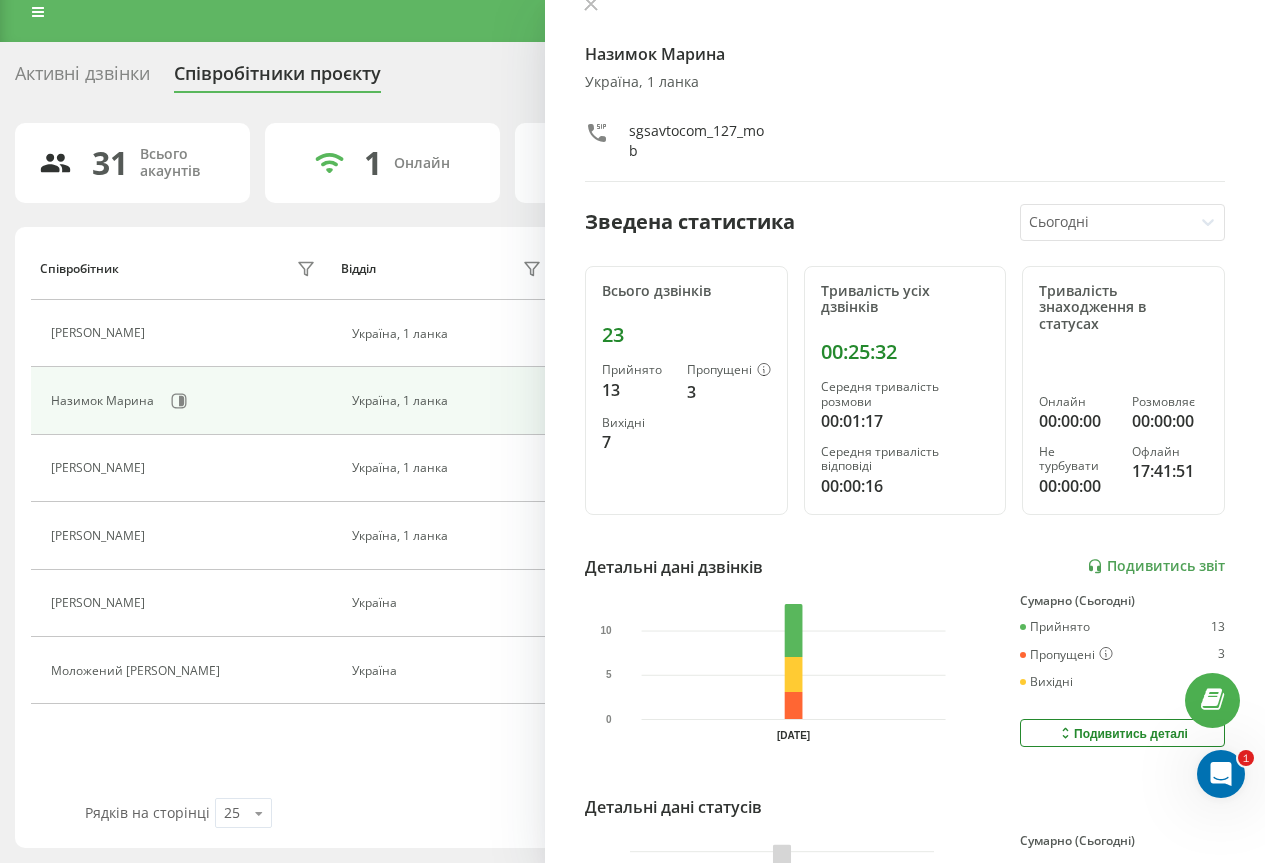 scroll, scrollTop: 0, scrollLeft: 0, axis: both 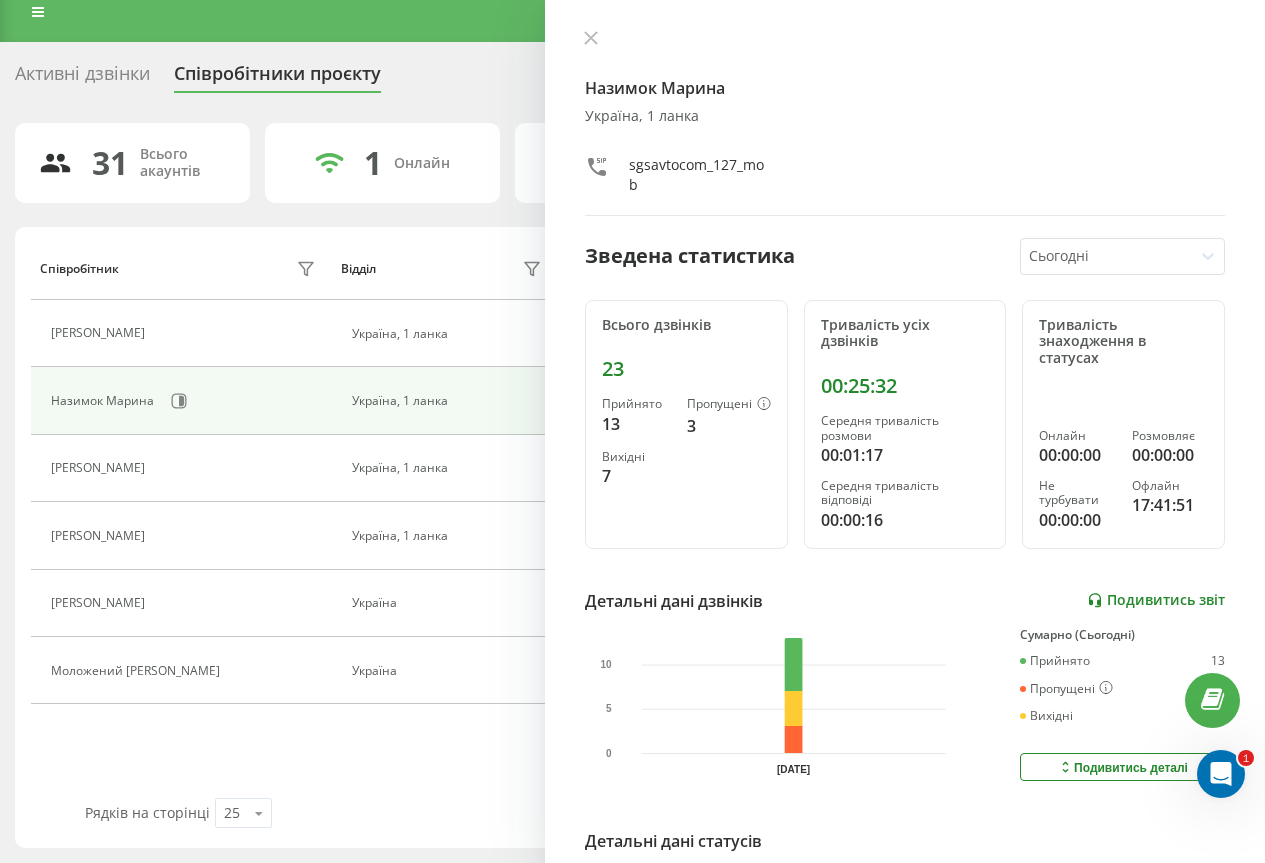 click on "Подивитись звіт" at bounding box center [1156, 600] 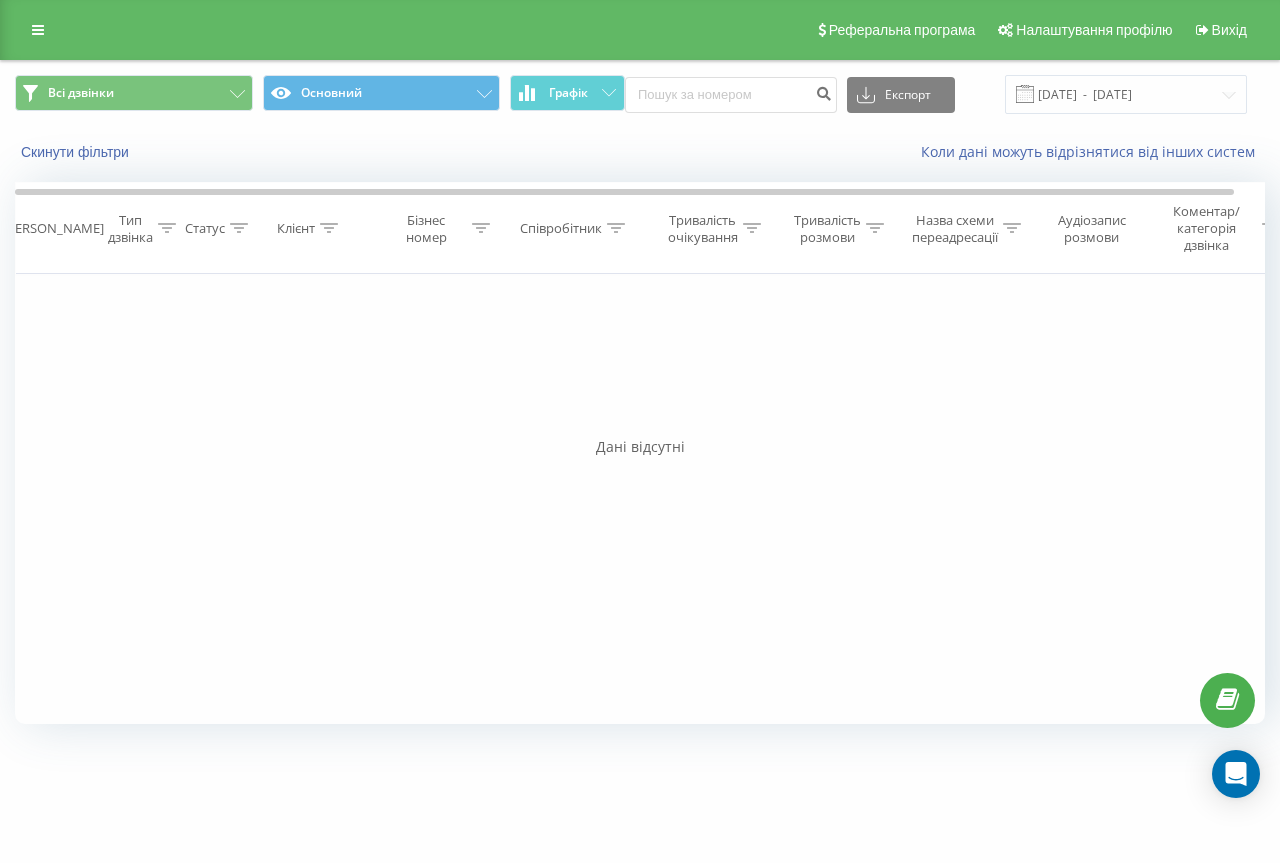 scroll, scrollTop: 0, scrollLeft: 0, axis: both 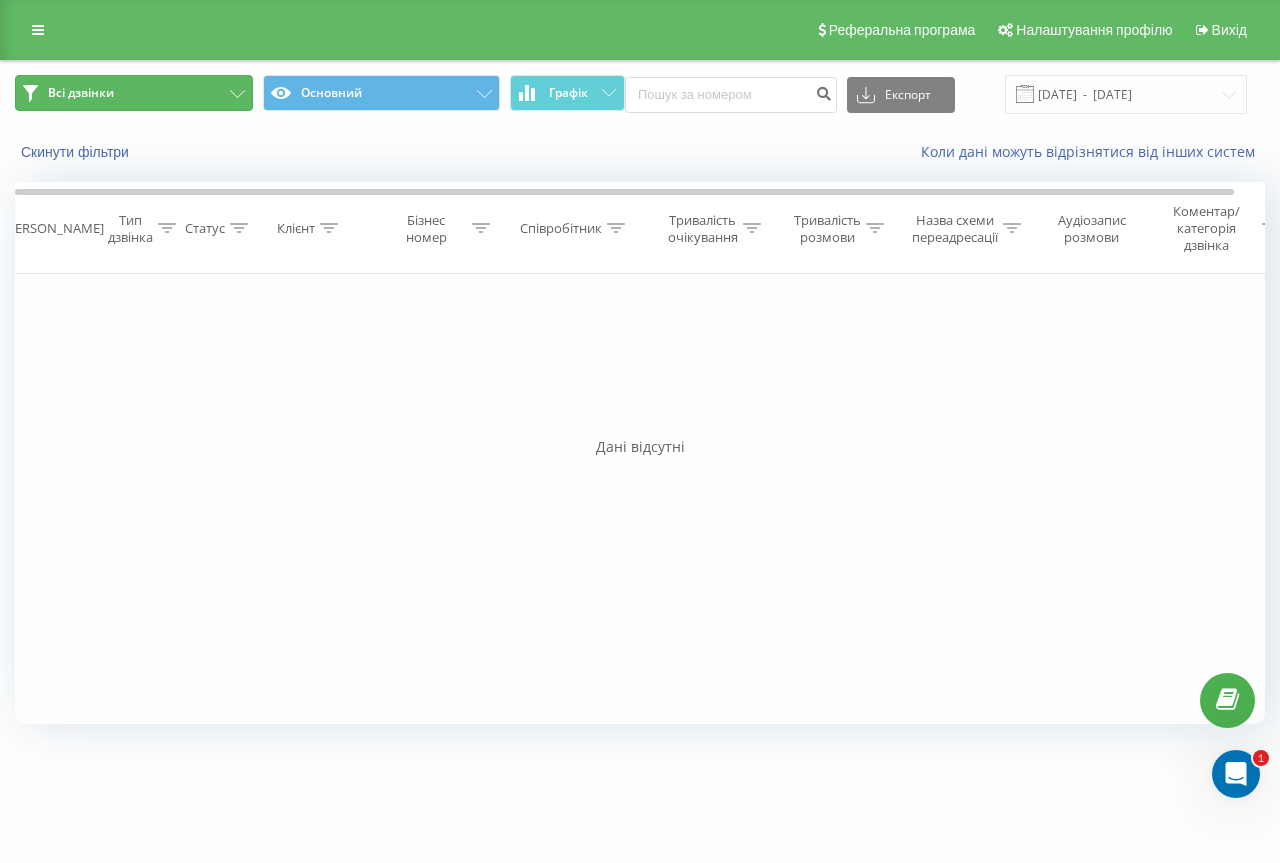 click on "Всі дзвінки" at bounding box center (134, 93) 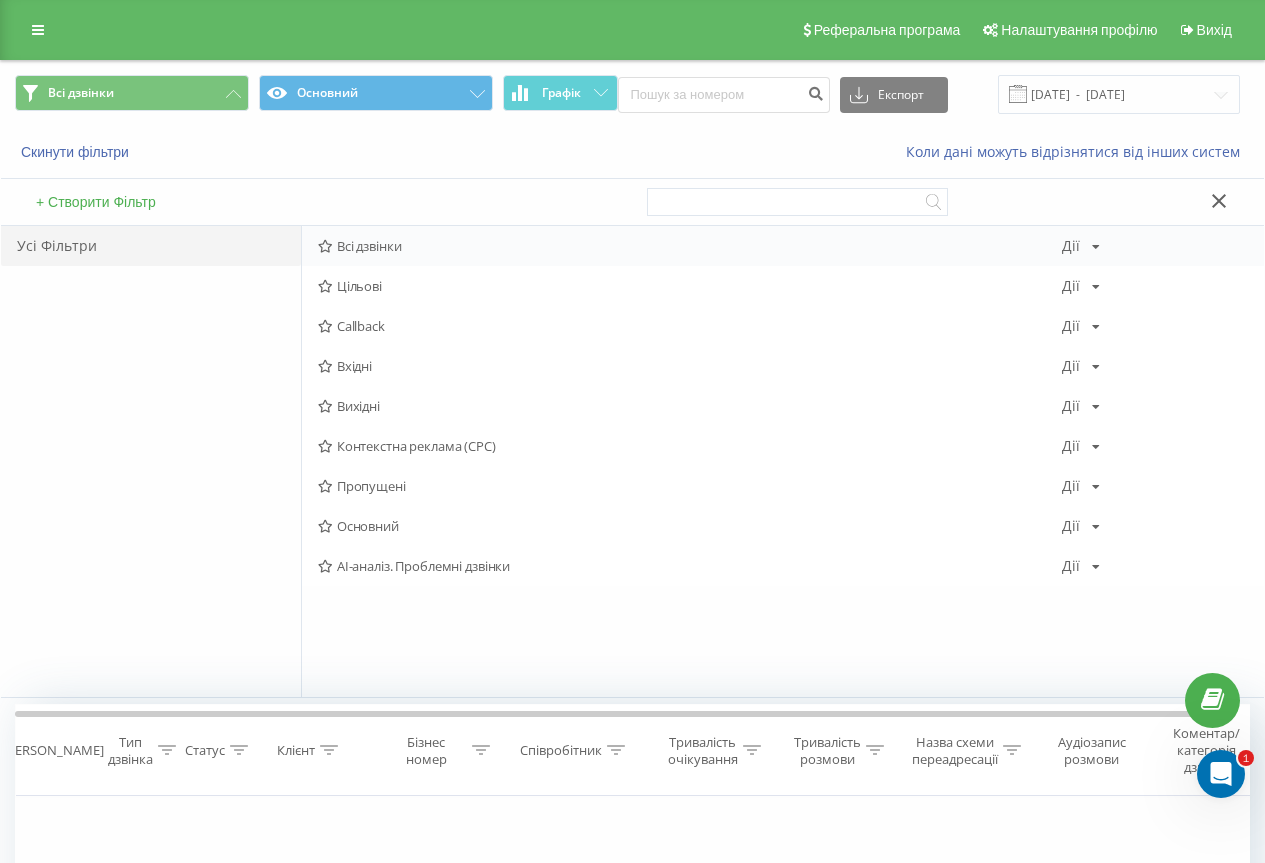click on "Всі дзвінки Дії Редагувати Копіювати Видалити За замовчуванням Поділитися" at bounding box center (783, 246) 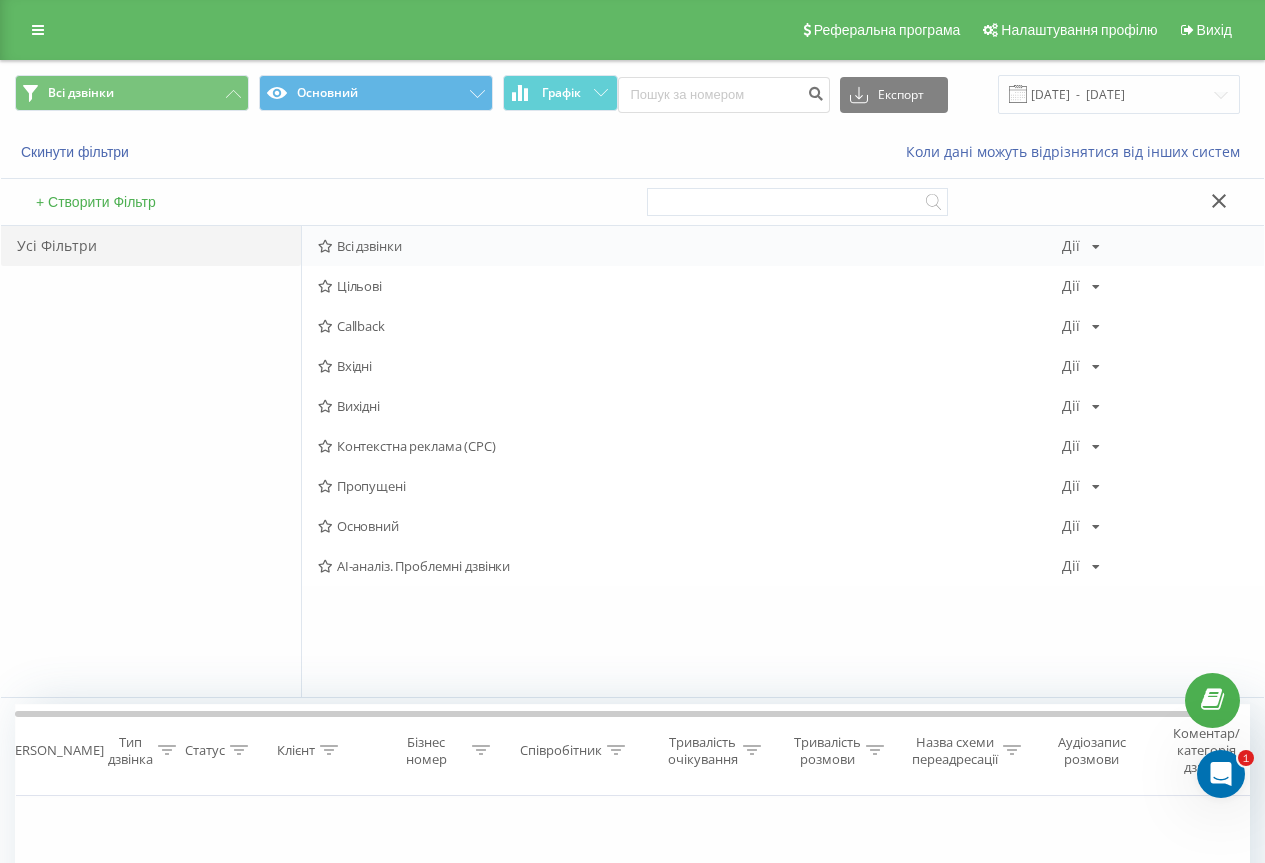 click at bounding box center [1096, 247] 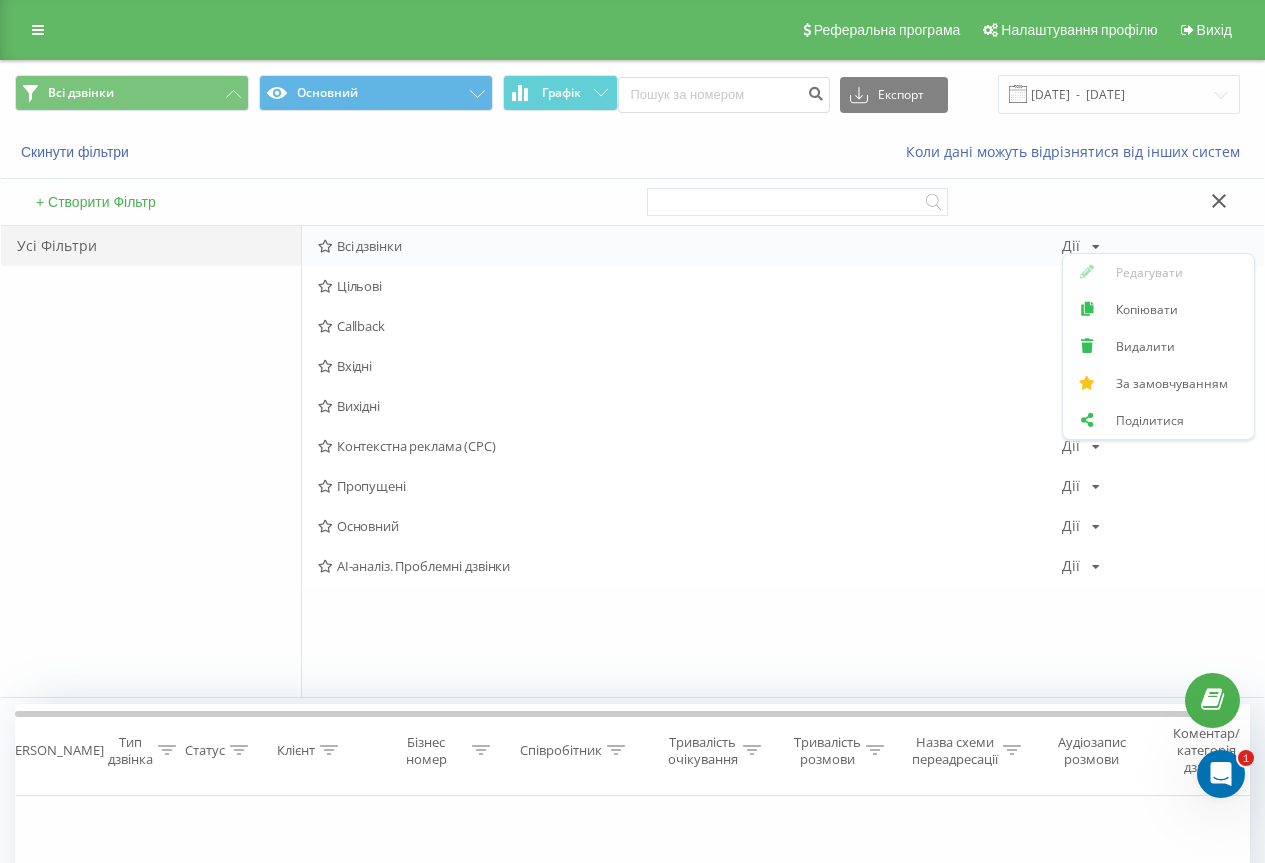 click on "Всі дзвінки" at bounding box center [690, 246] 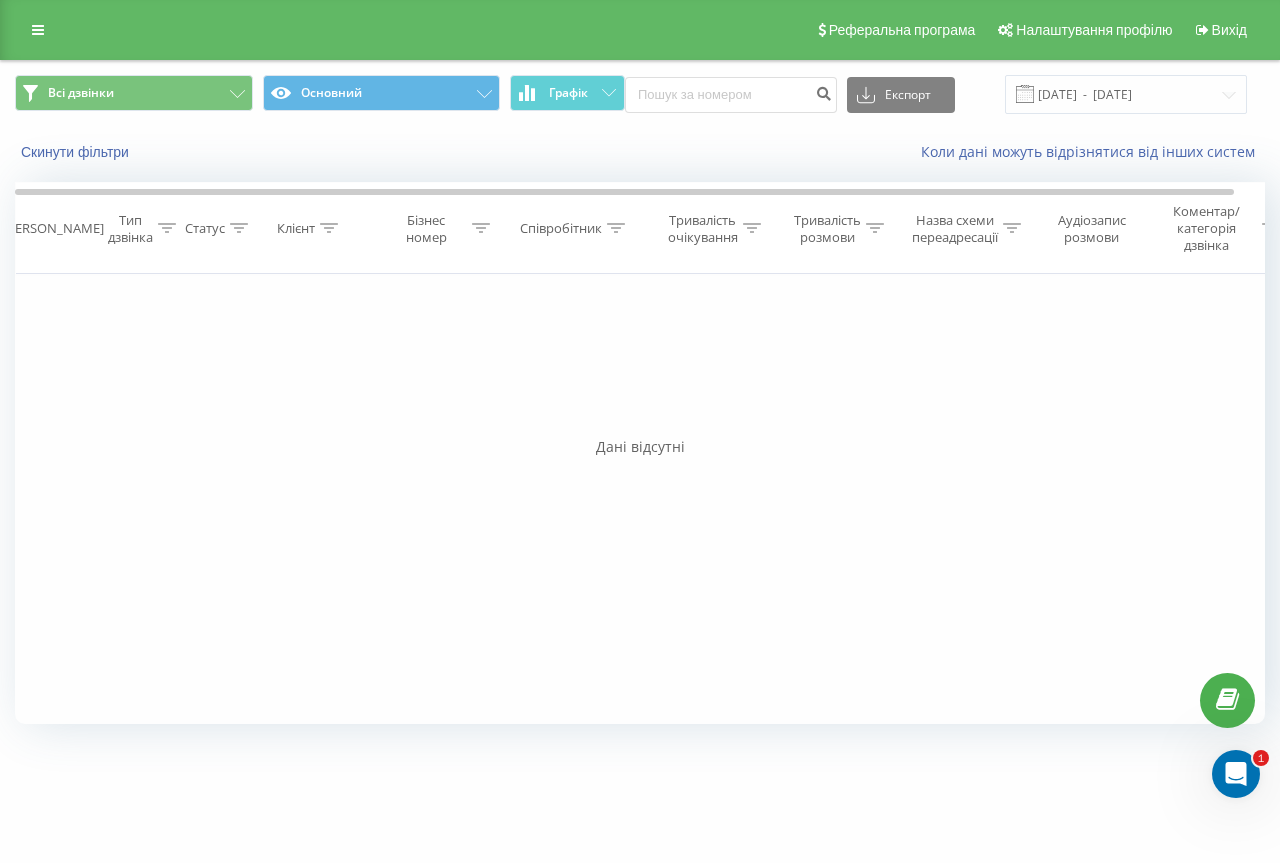 click on "Тип дзвінка" at bounding box center [137, 229] 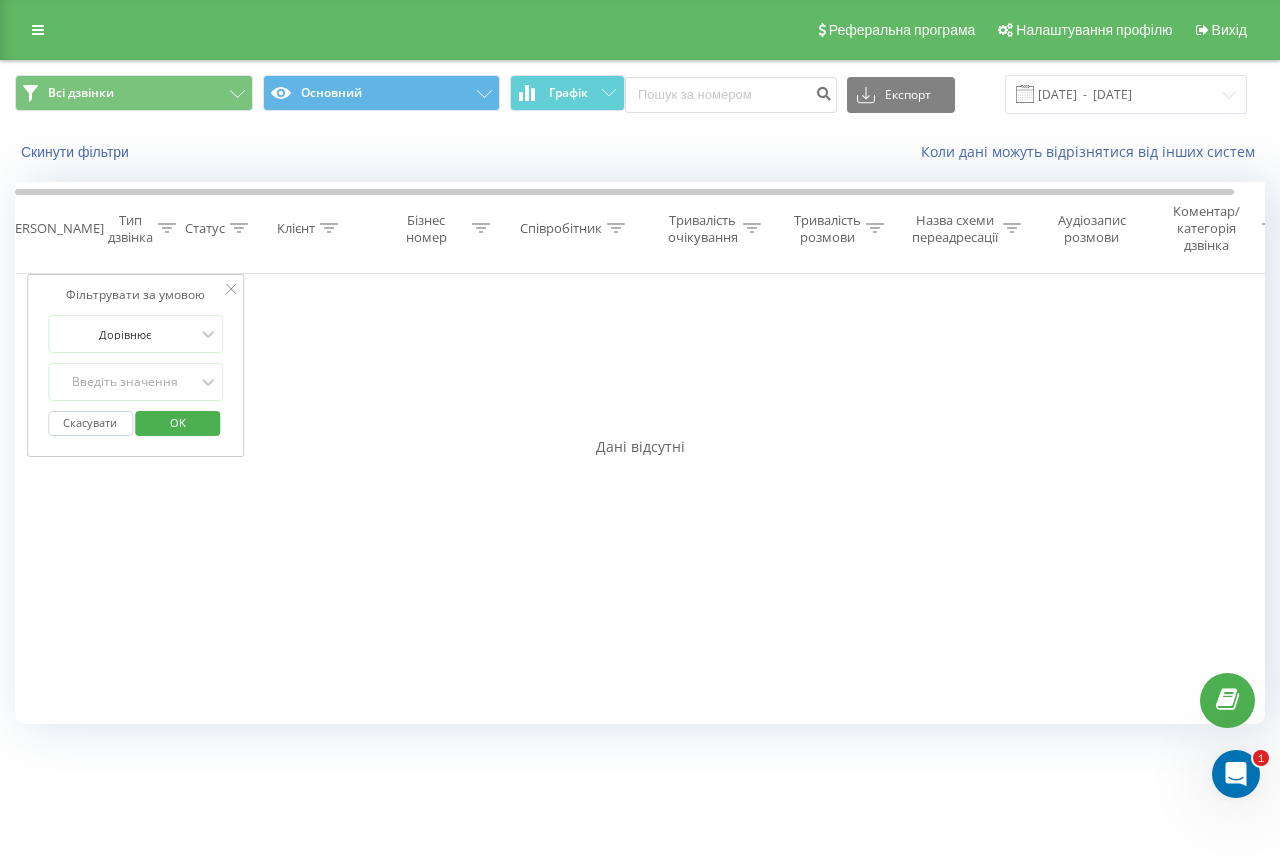 click on "Скинути фільтри Коли дані можуть відрізнятися вiд інших систем" at bounding box center (640, 152) 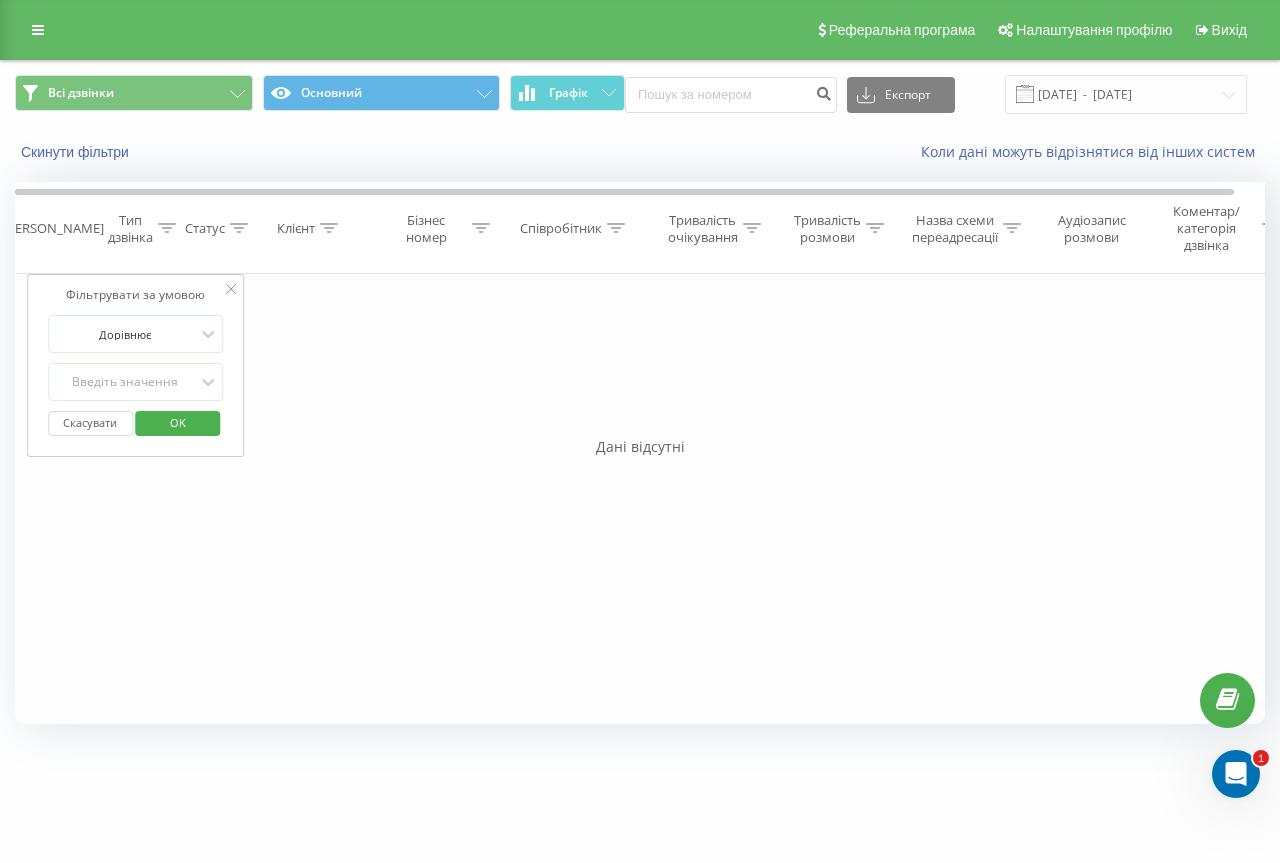 drag, startPoint x: 453, startPoint y: 515, endPoint x: 423, endPoint y: 485, distance: 42.426407 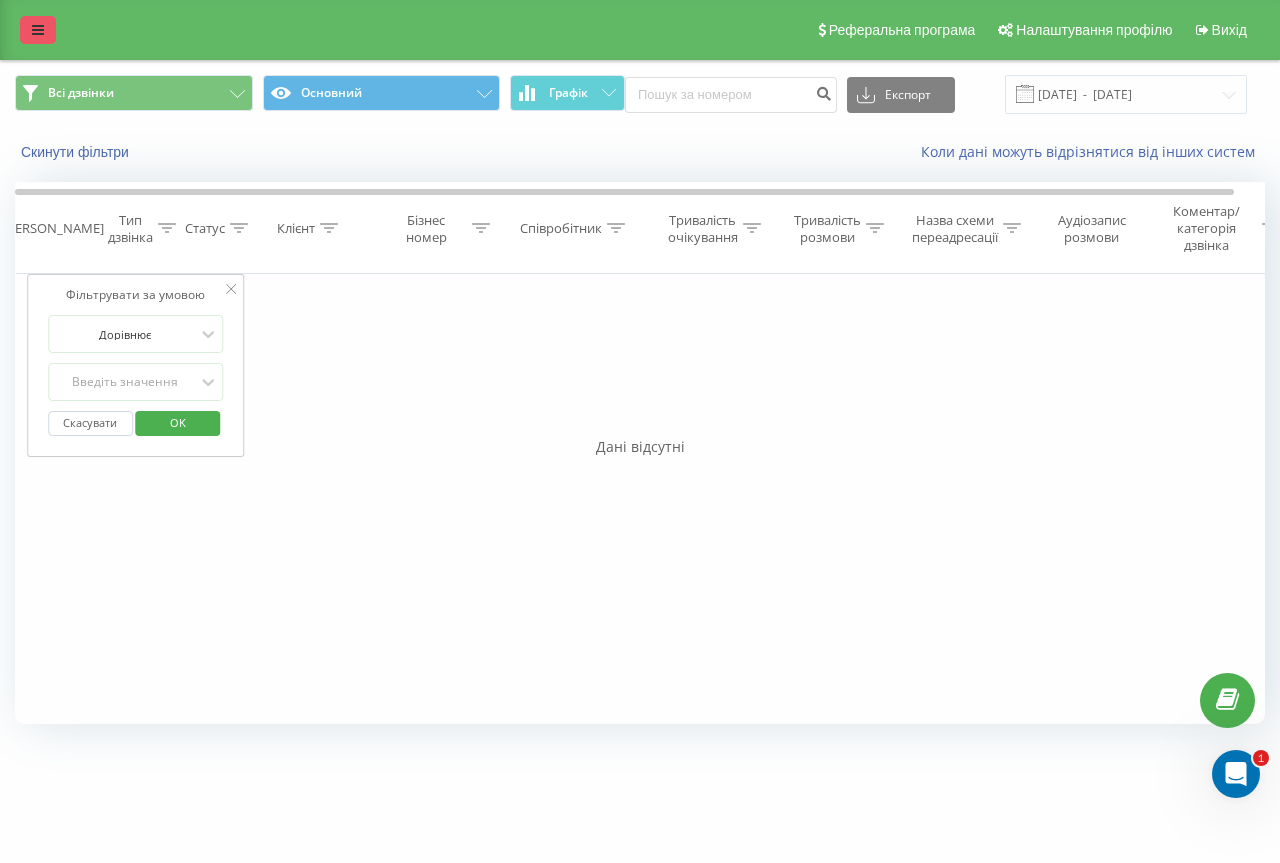 click at bounding box center (38, 30) 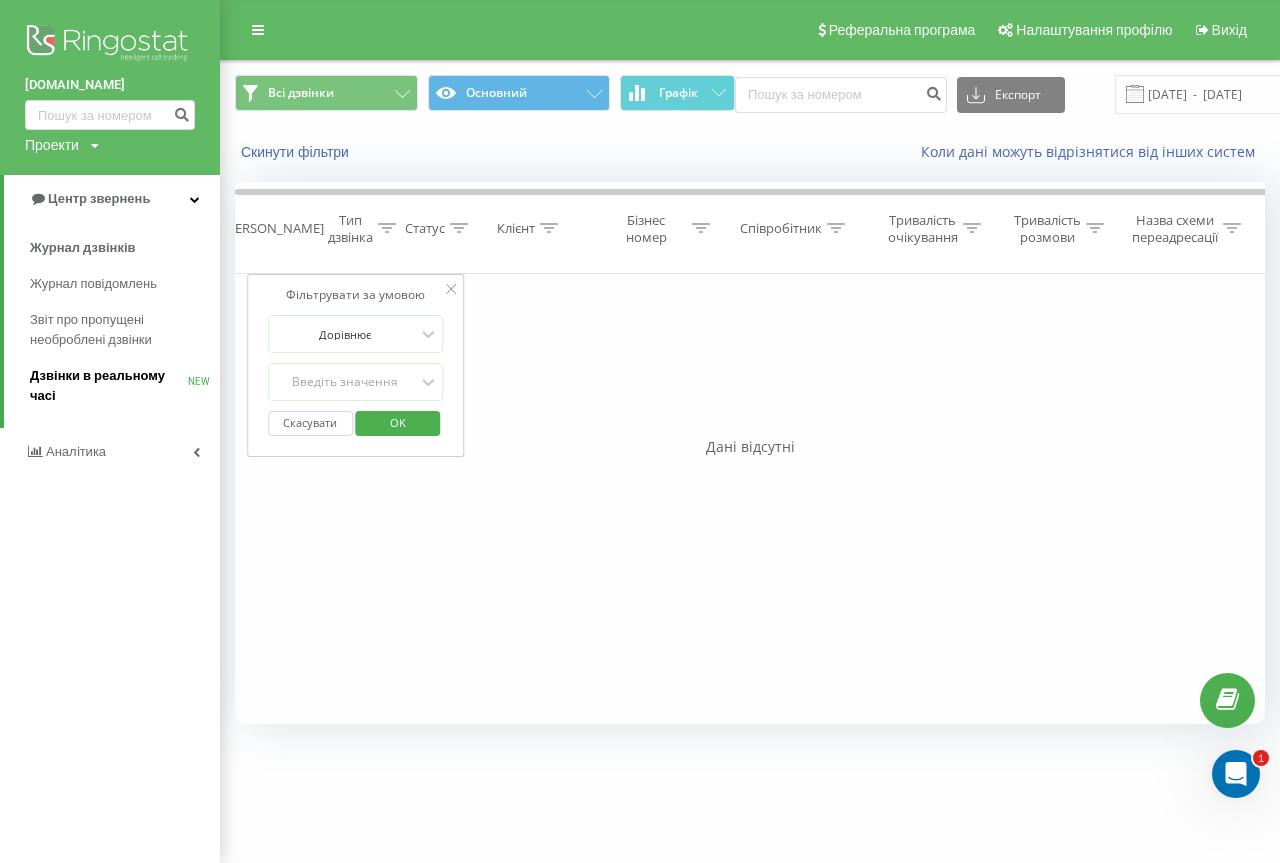 click on "Дзвінки в реальному часі" at bounding box center (109, 386) 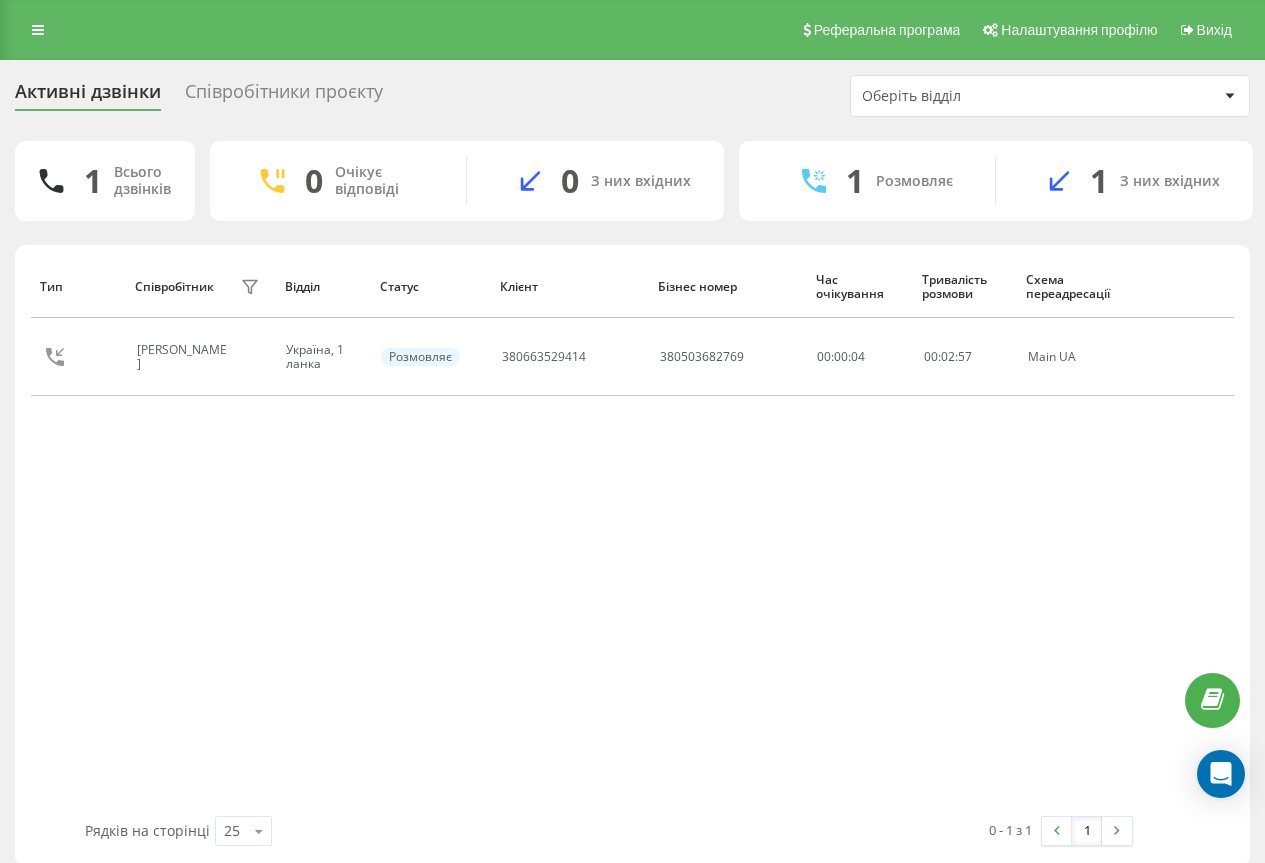 scroll, scrollTop: 0, scrollLeft: 0, axis: both 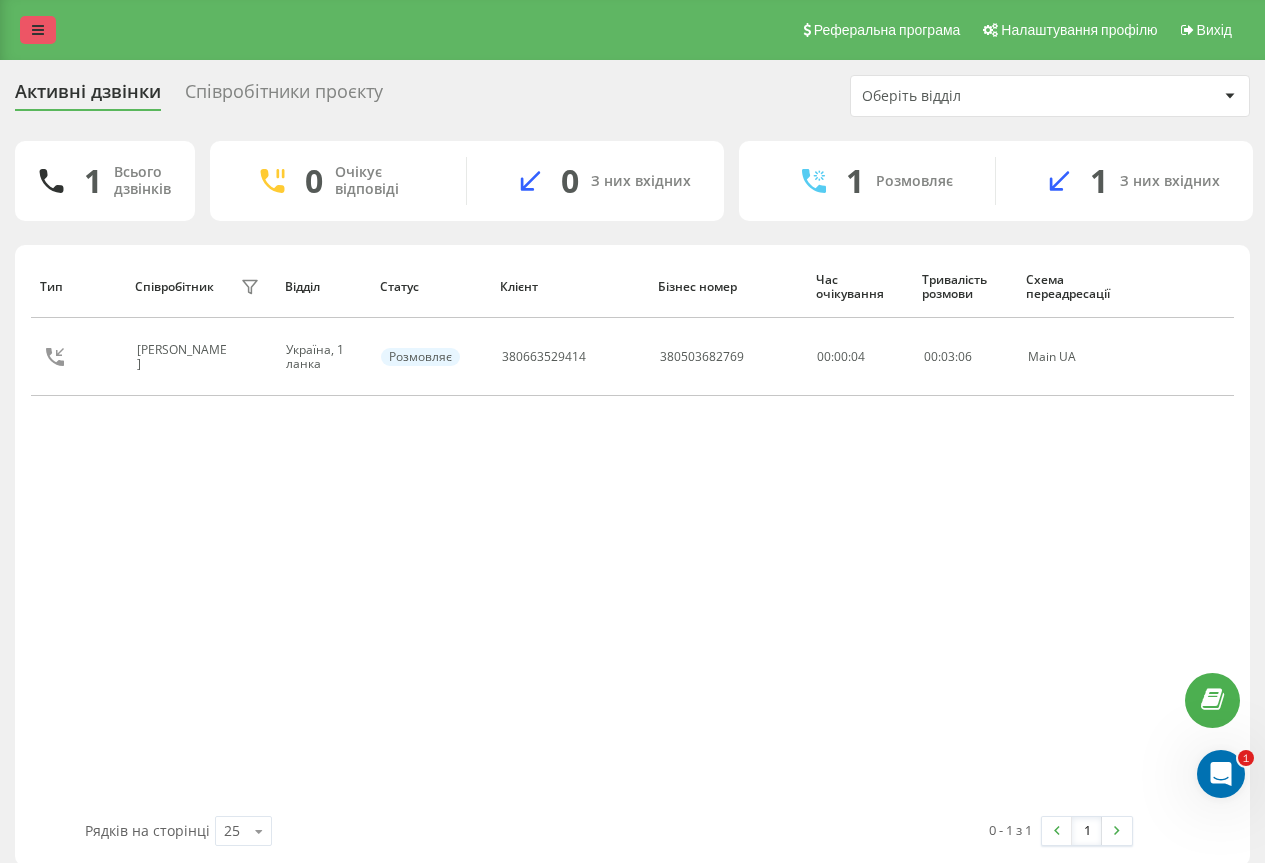 click at bounding box center [38, 30] 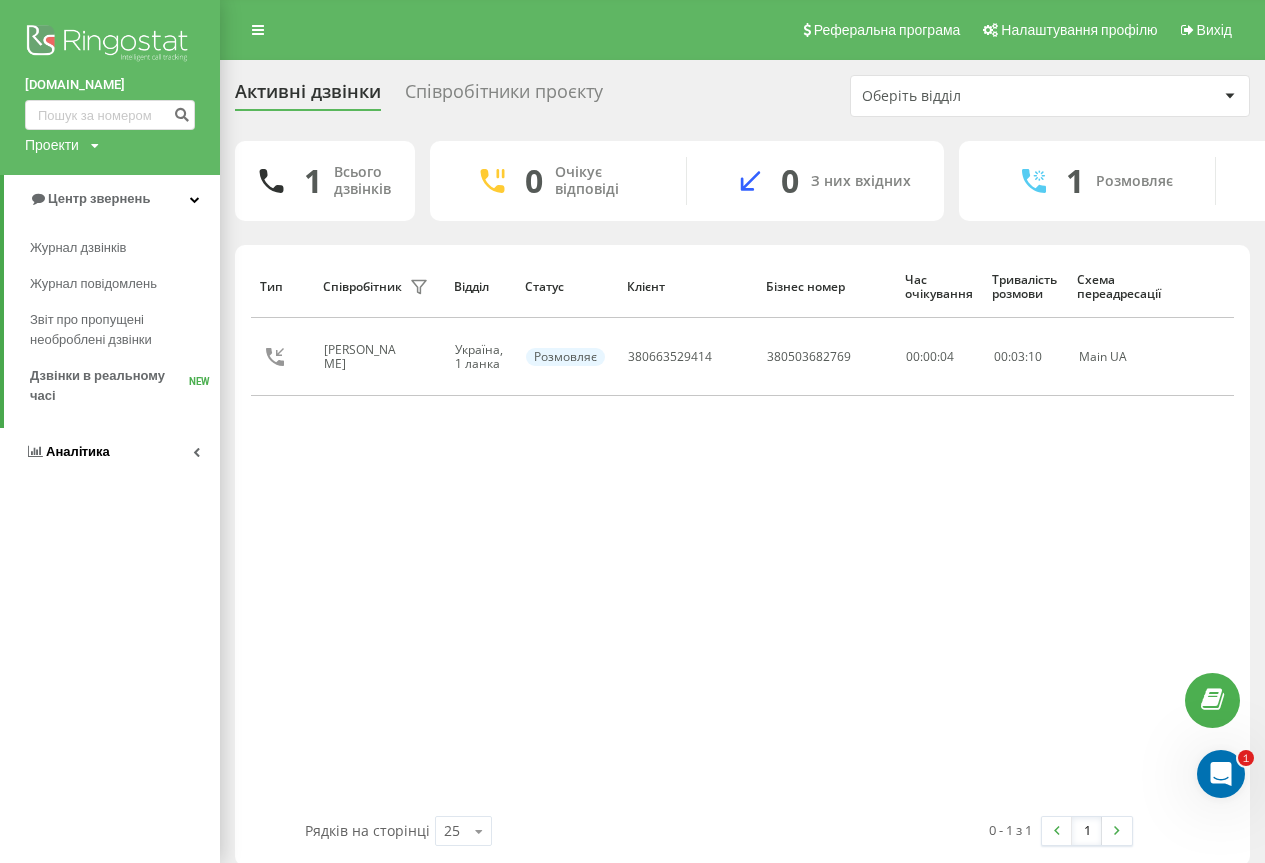 click on "Аналiтика" at bounding box center [78, 451] 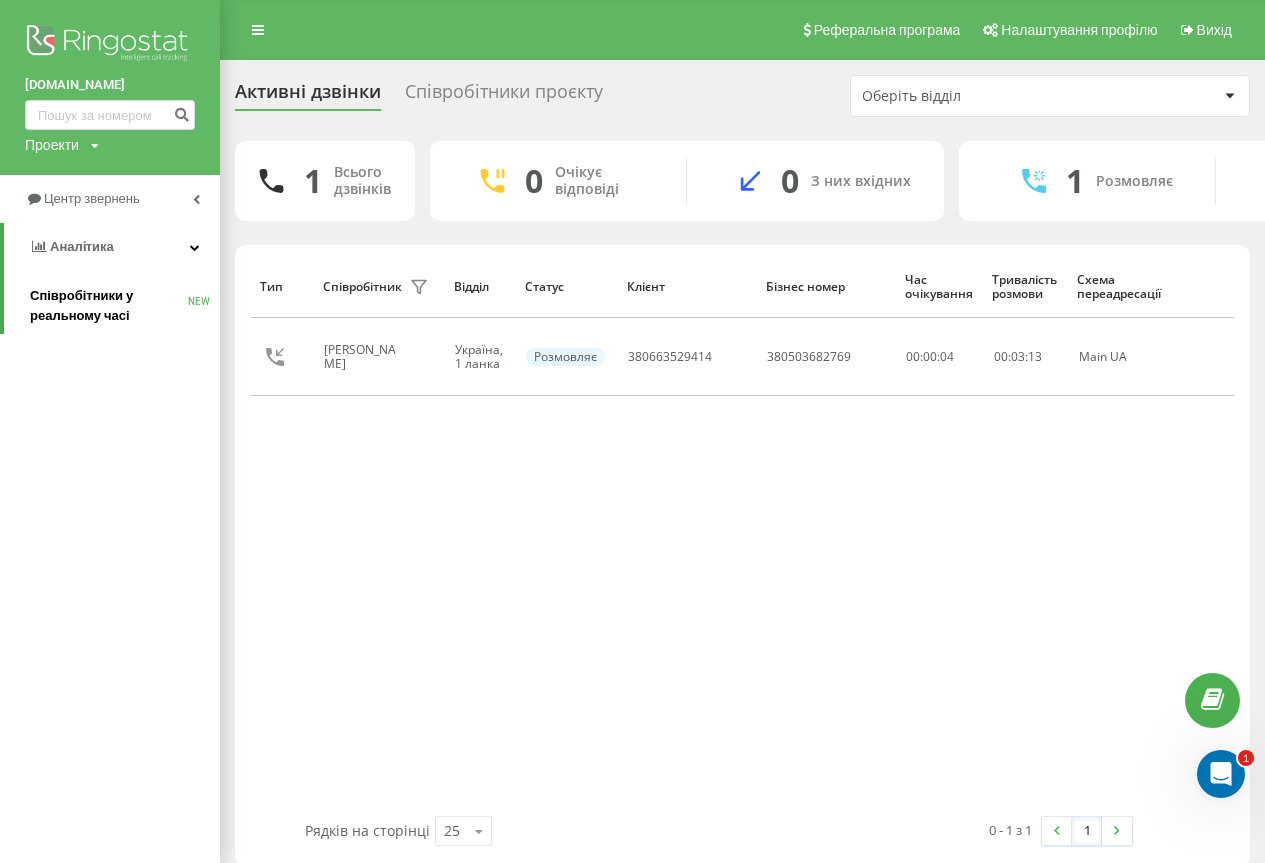 click on "Співробітники у реальному часі" at bounding box center (109, 306) 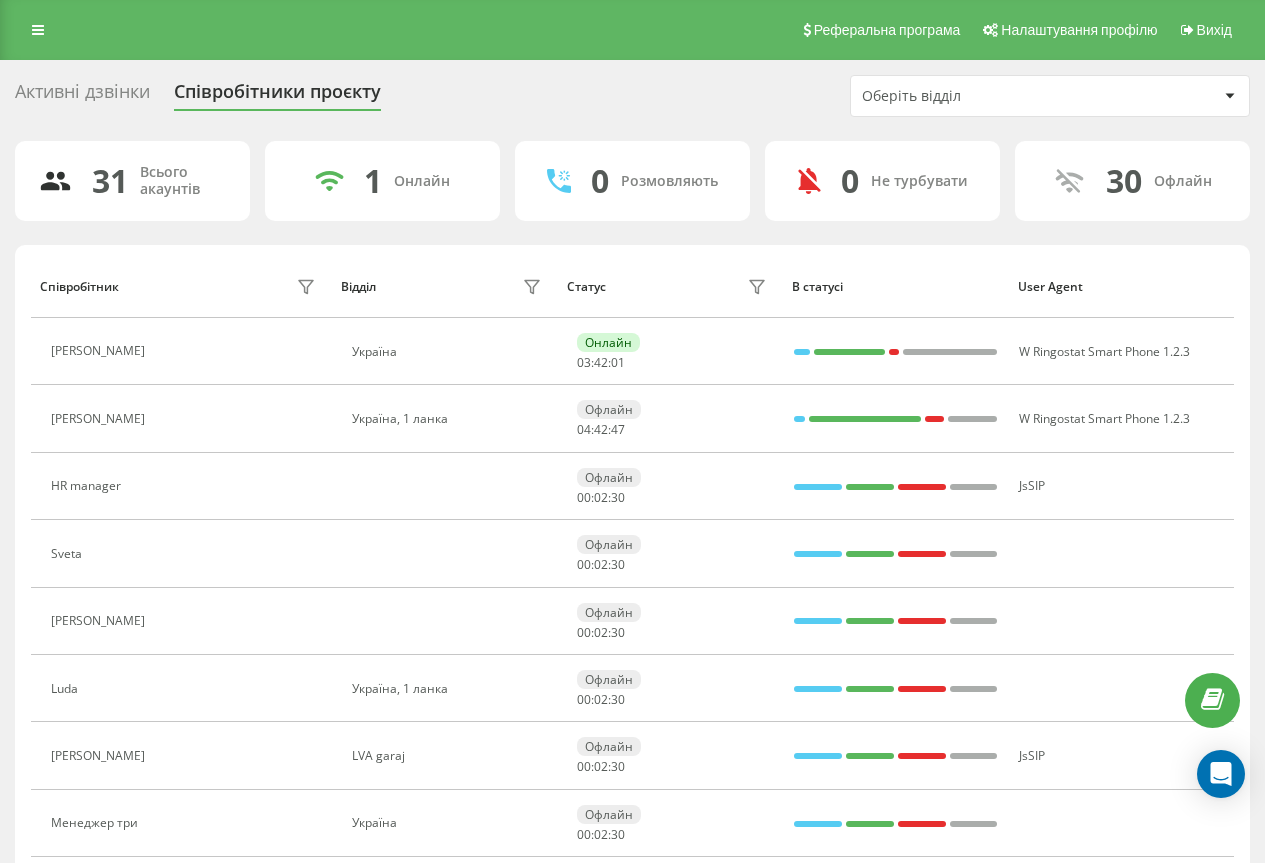 scroll, scrollTop: 0, scrollLeft: 0, axis: both 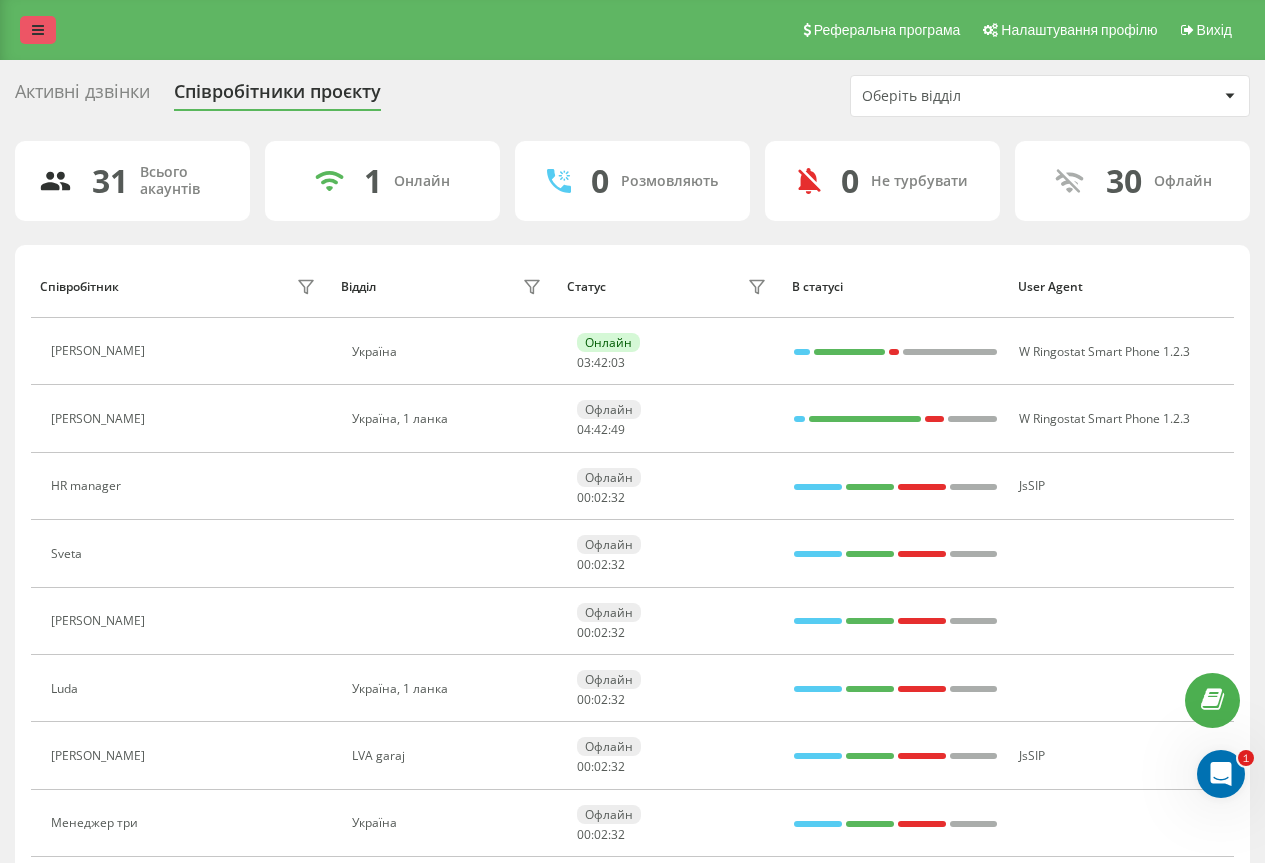 click at bounding box center [38, 30] 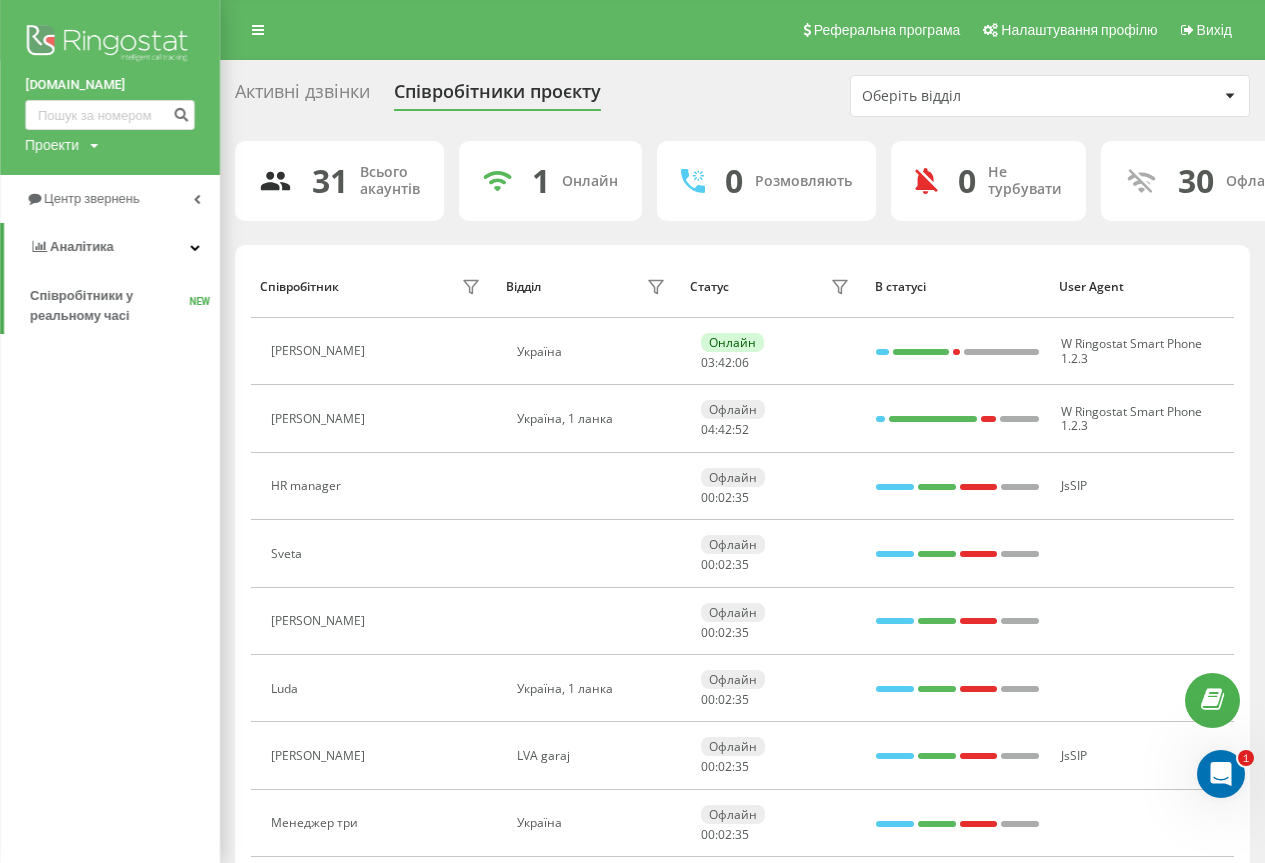 click at bounding box center [95, 146] 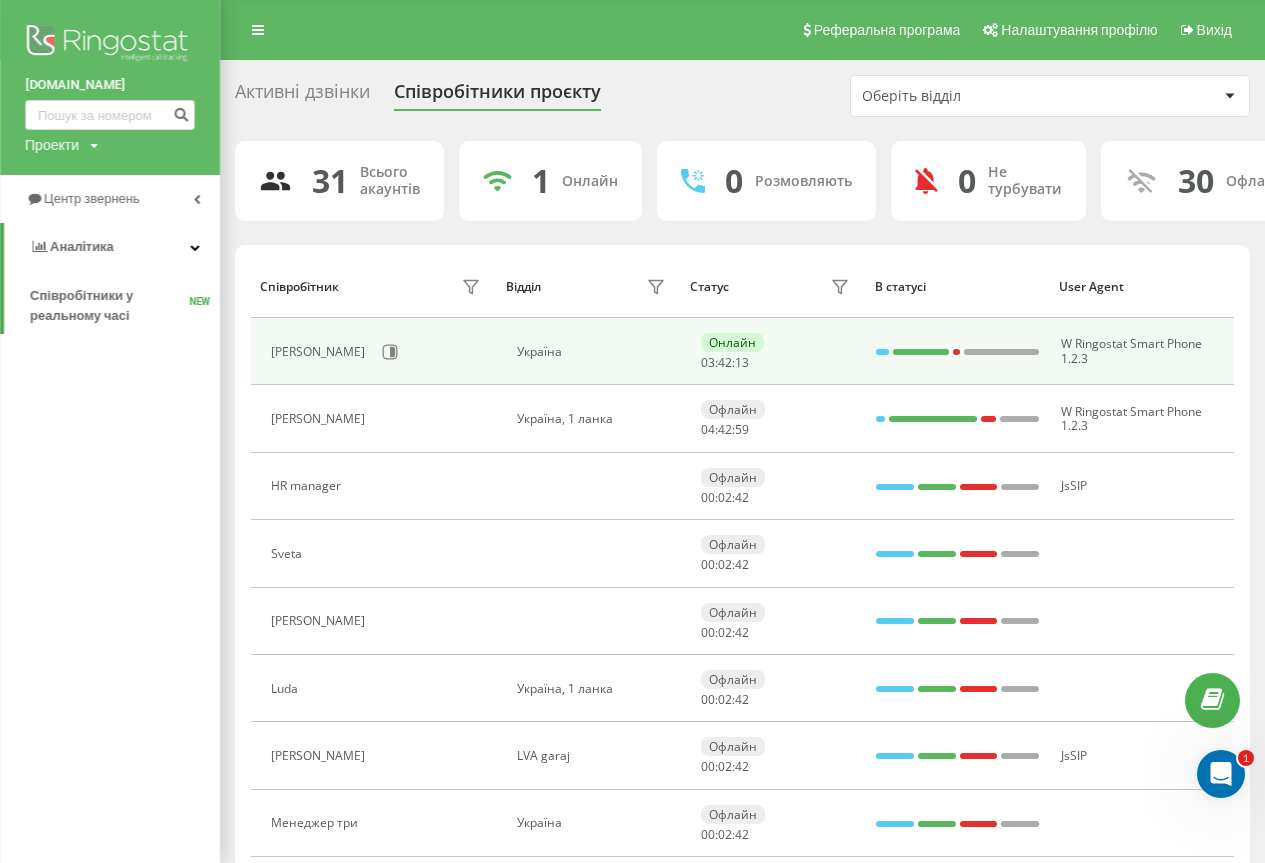 click on "Боєчко Андрій Петрович" at bounding box center [320, 352] 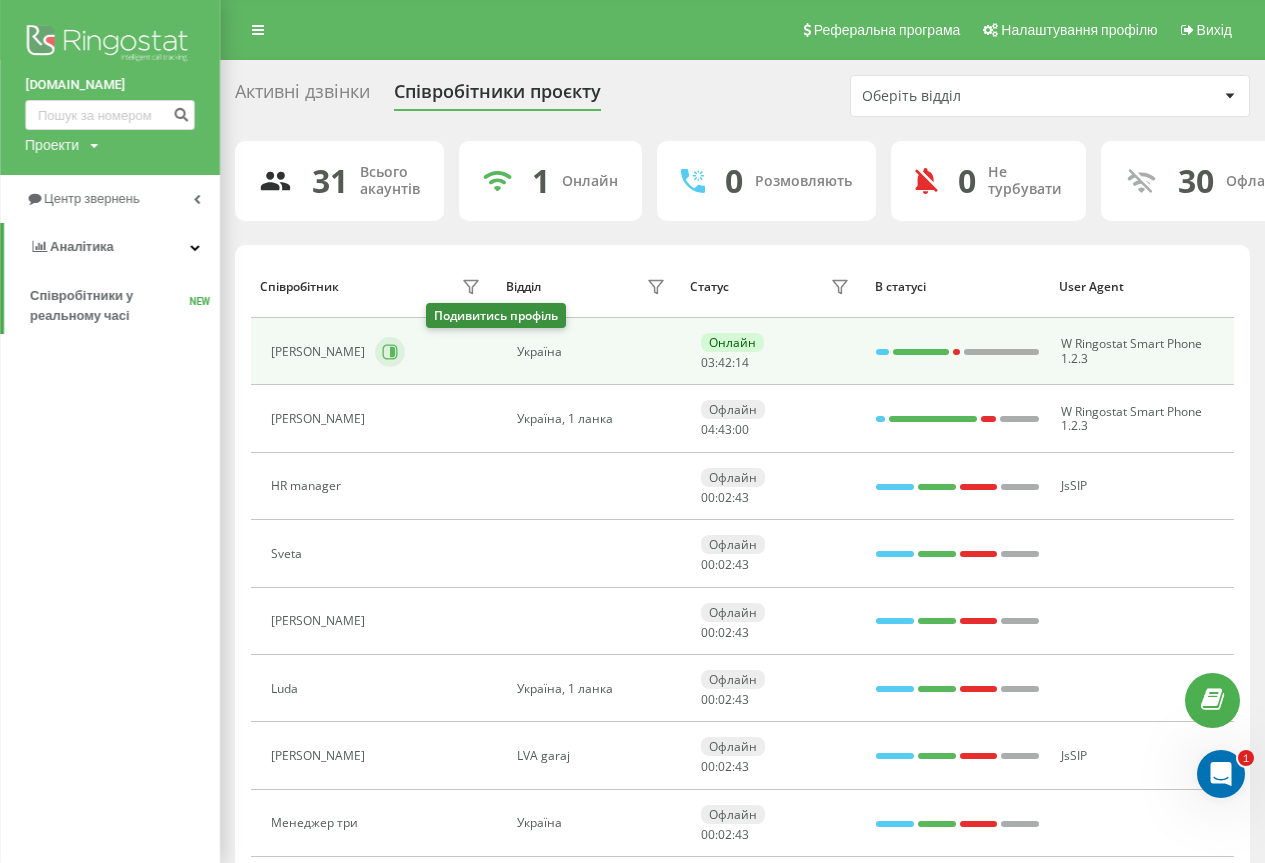 click 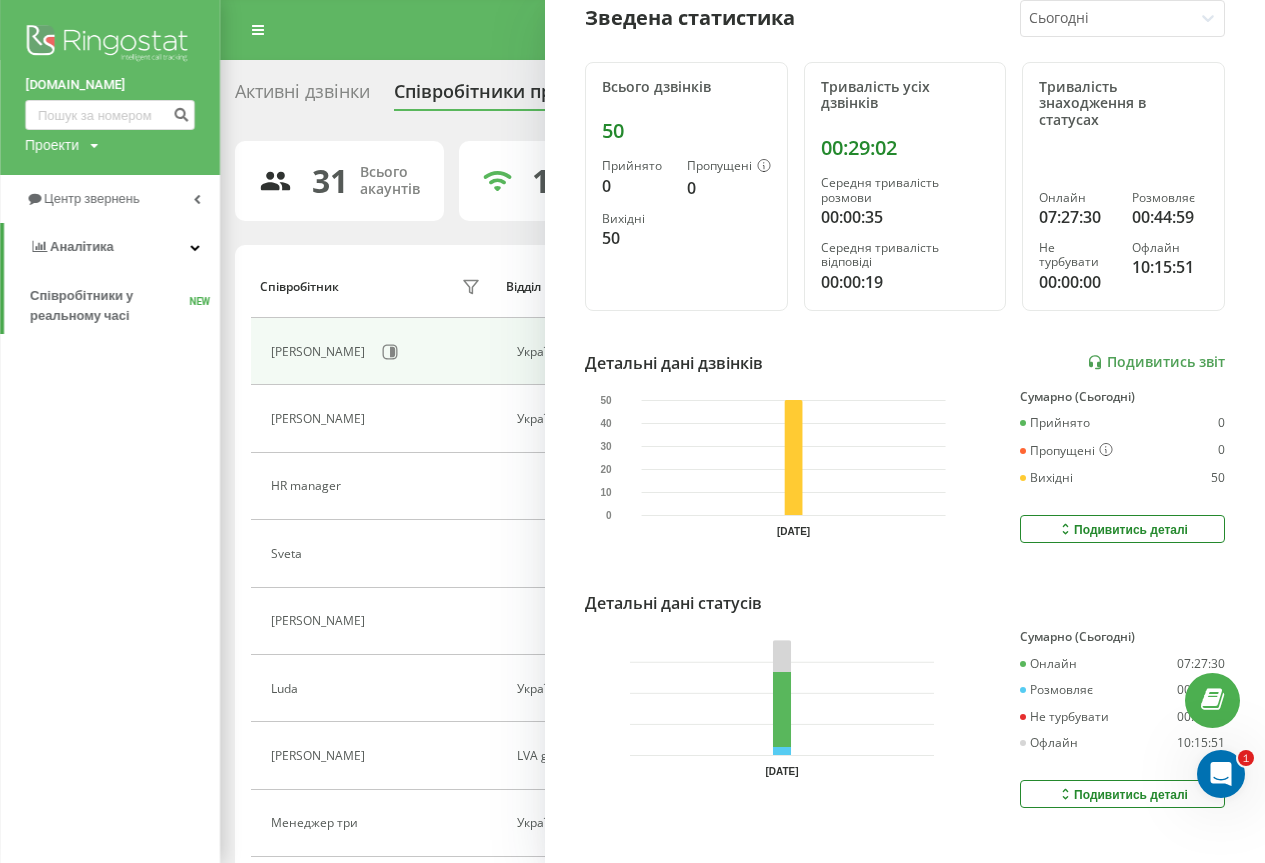 scroll, scrollTop: 265, scrollLeft: 0, axis: vertical 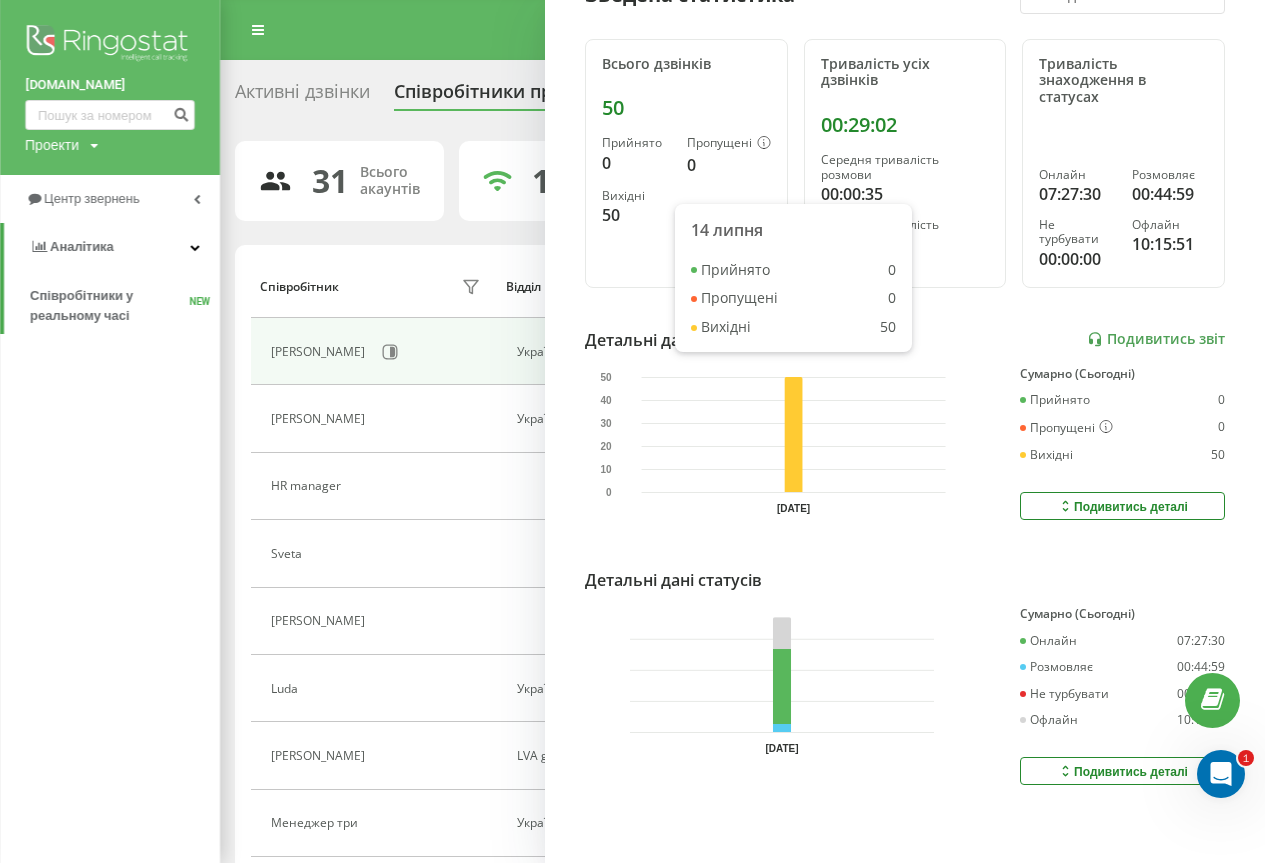 click 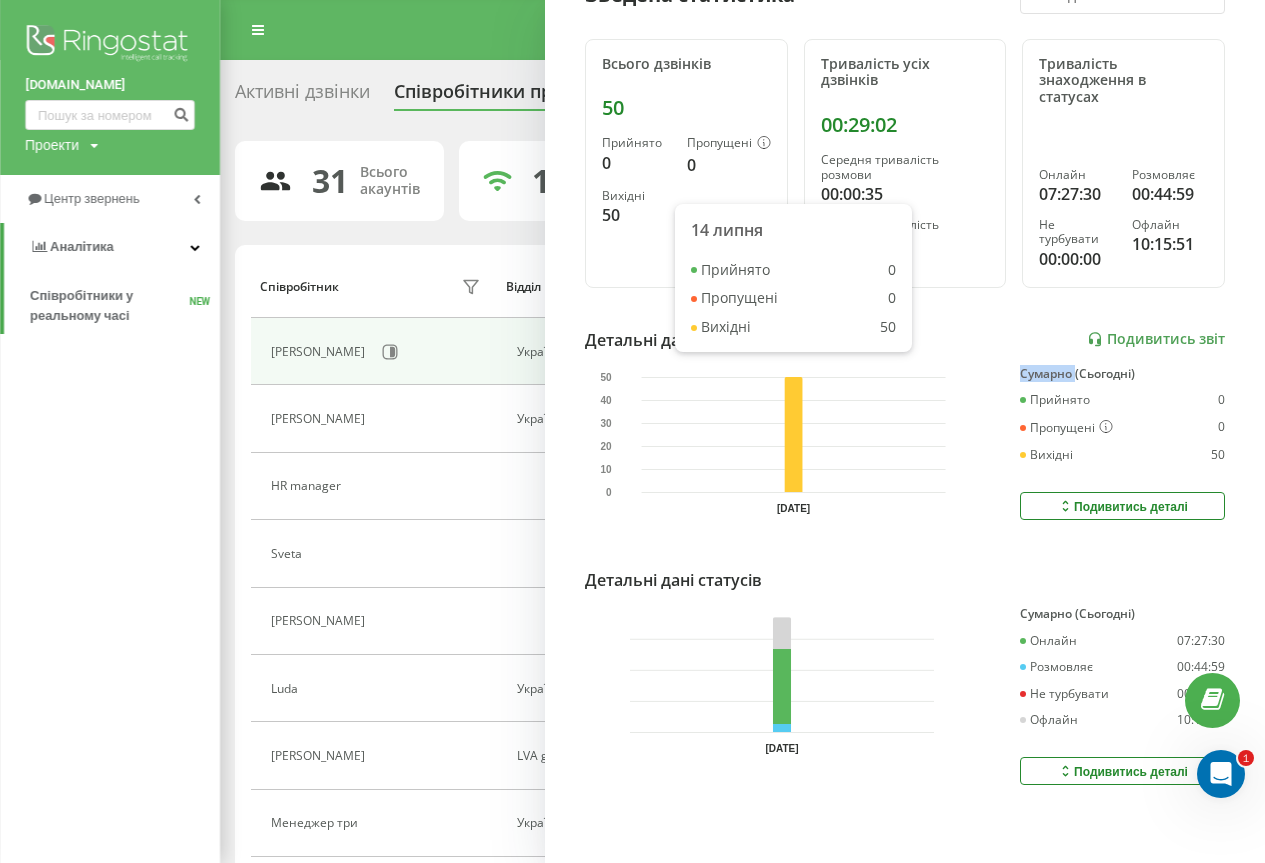 click 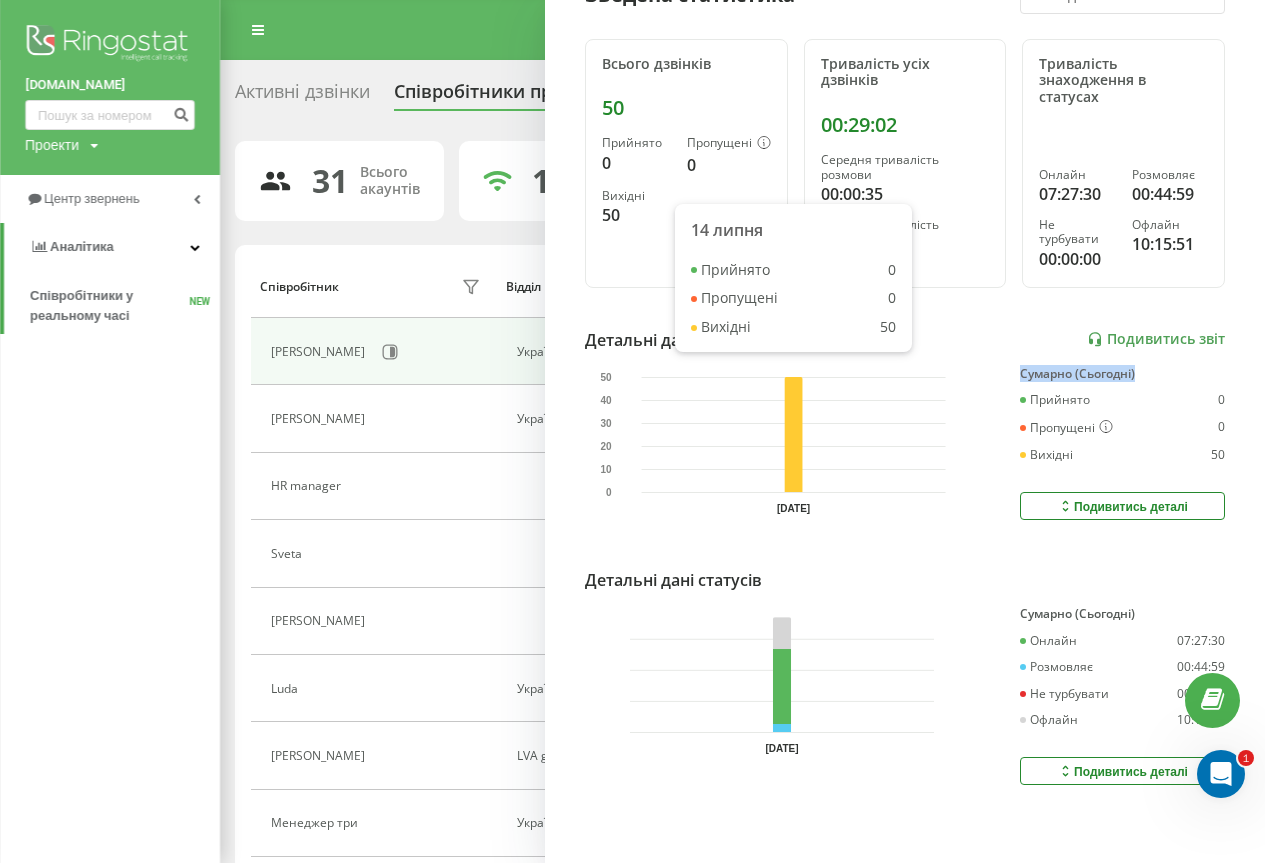click 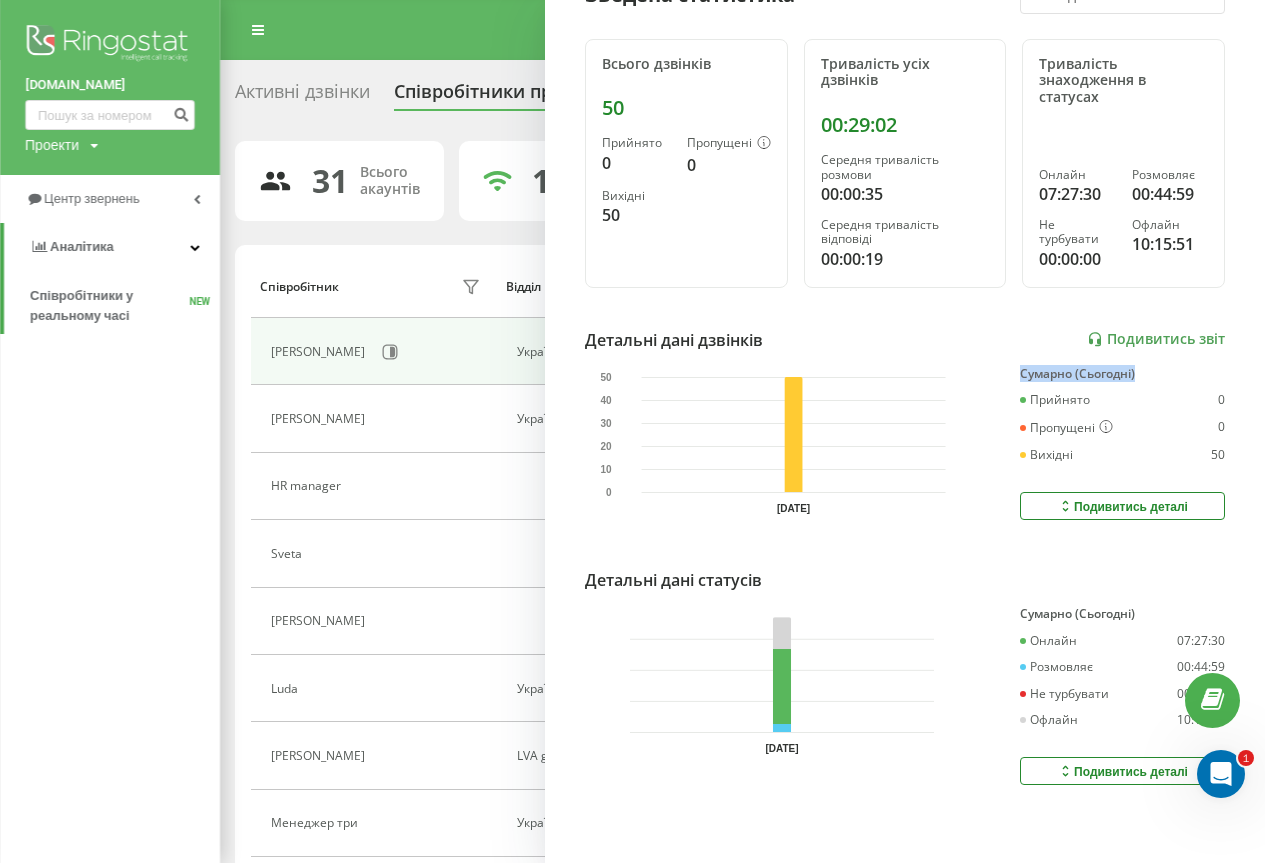 click on "Подивитись деталі" at bounding box center (1122, 506) 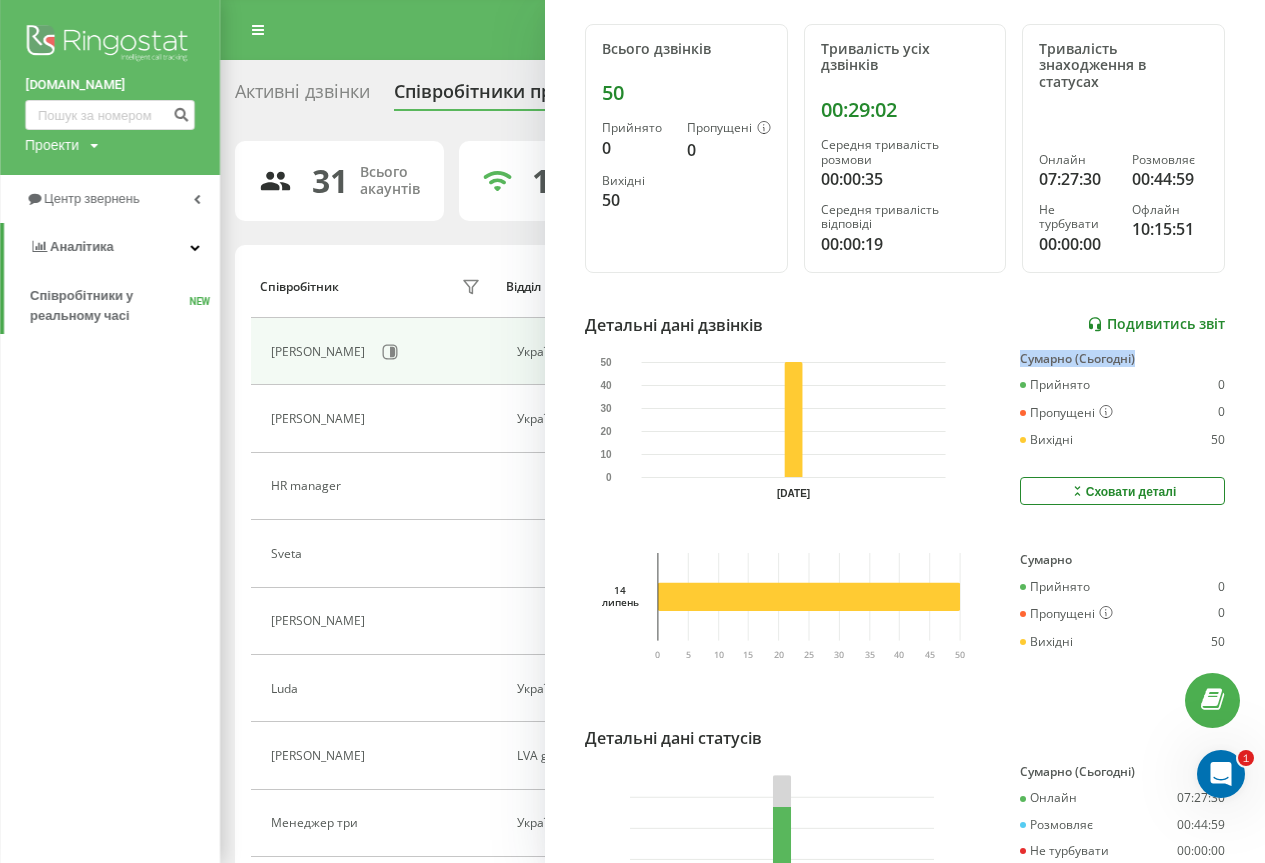 click on "Подивитись звіт" at bounding box center [1156, 324] 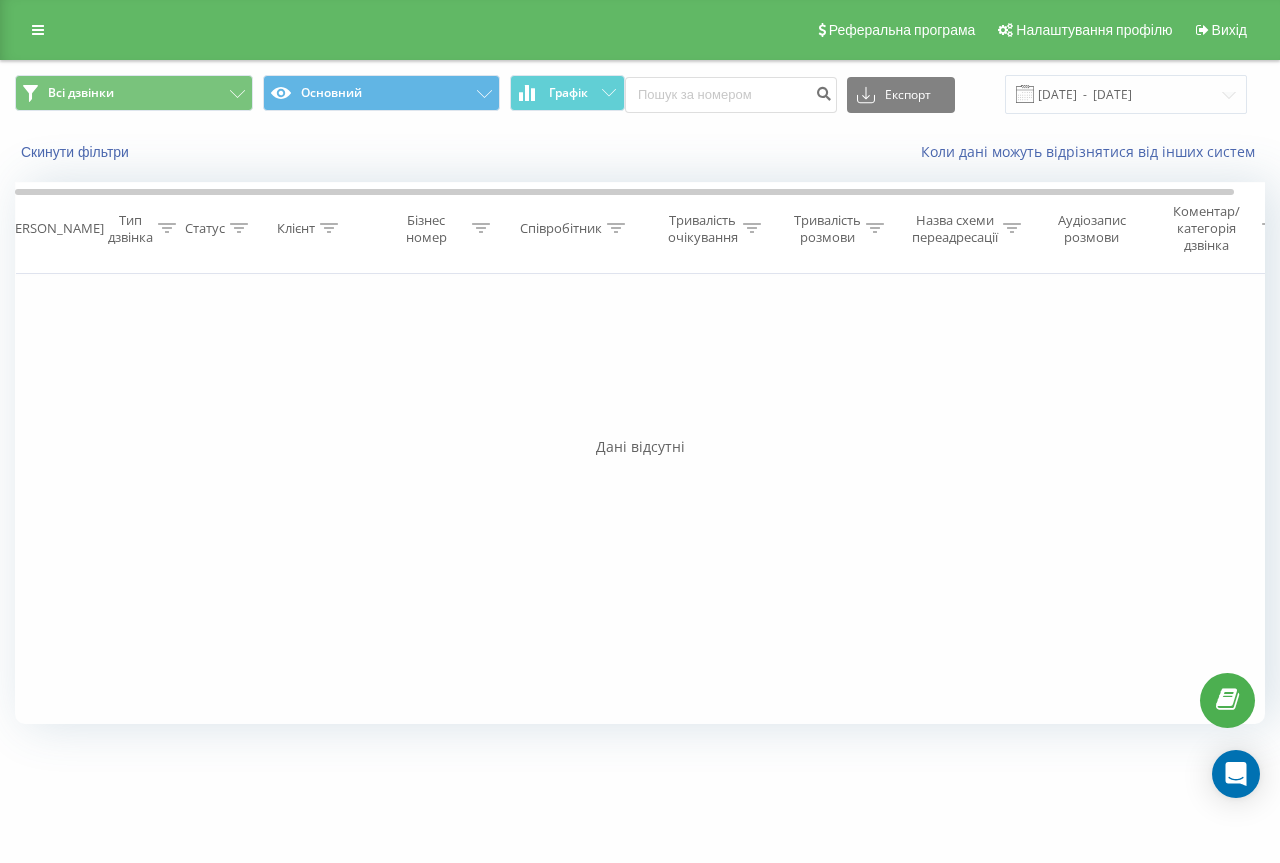 scroll, scrollTop: 0, scrollLeft: 0, axis: both 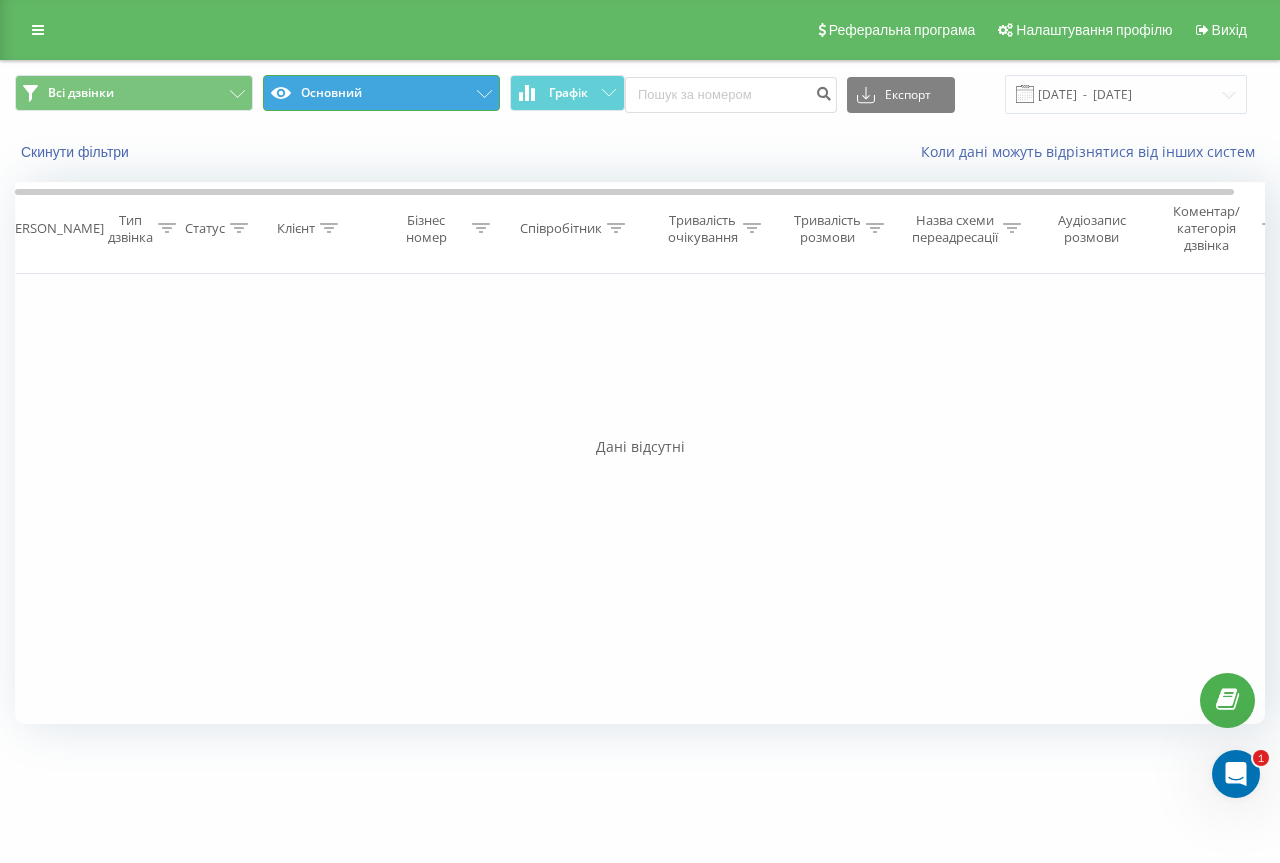 click on "Основний" at bounding box center (382, 93) 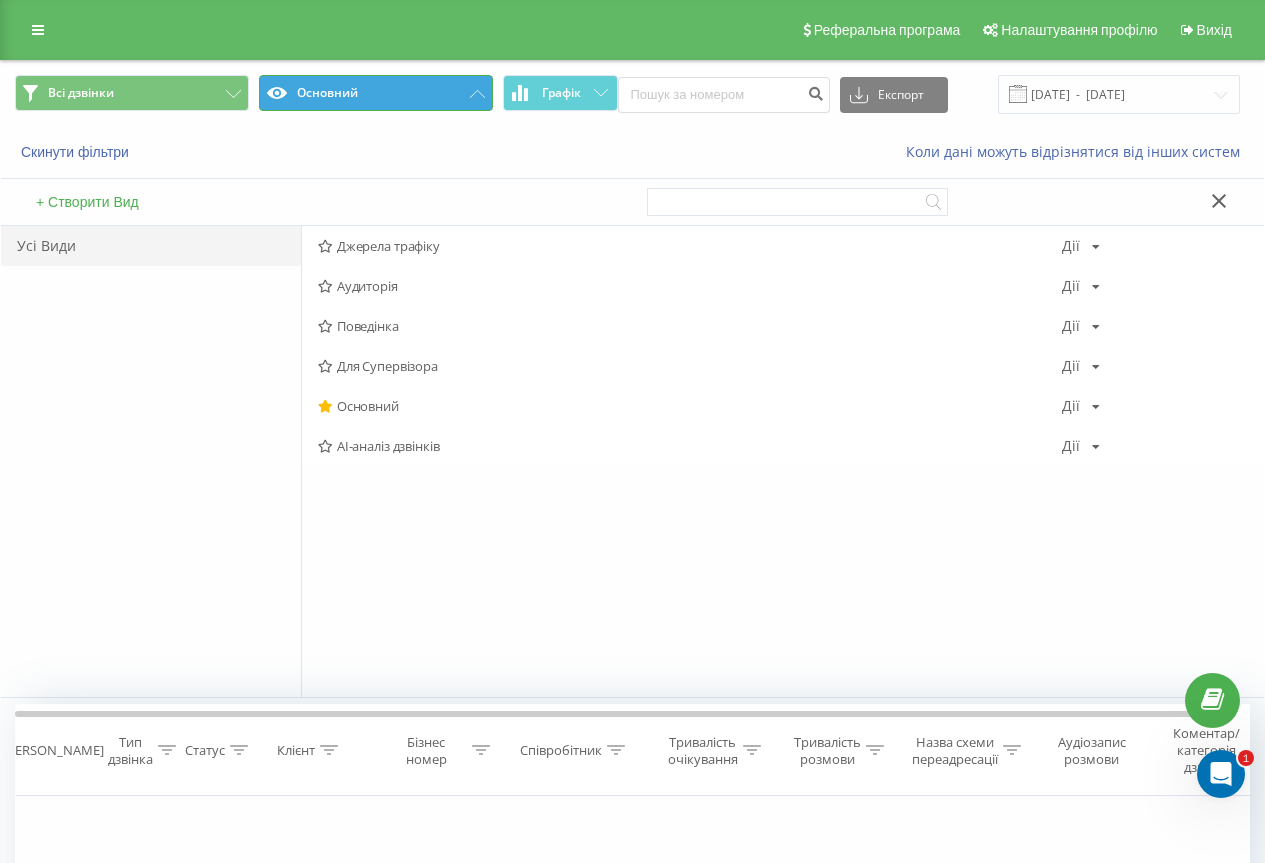 click on "Основний" at bounding box center [376, 93] 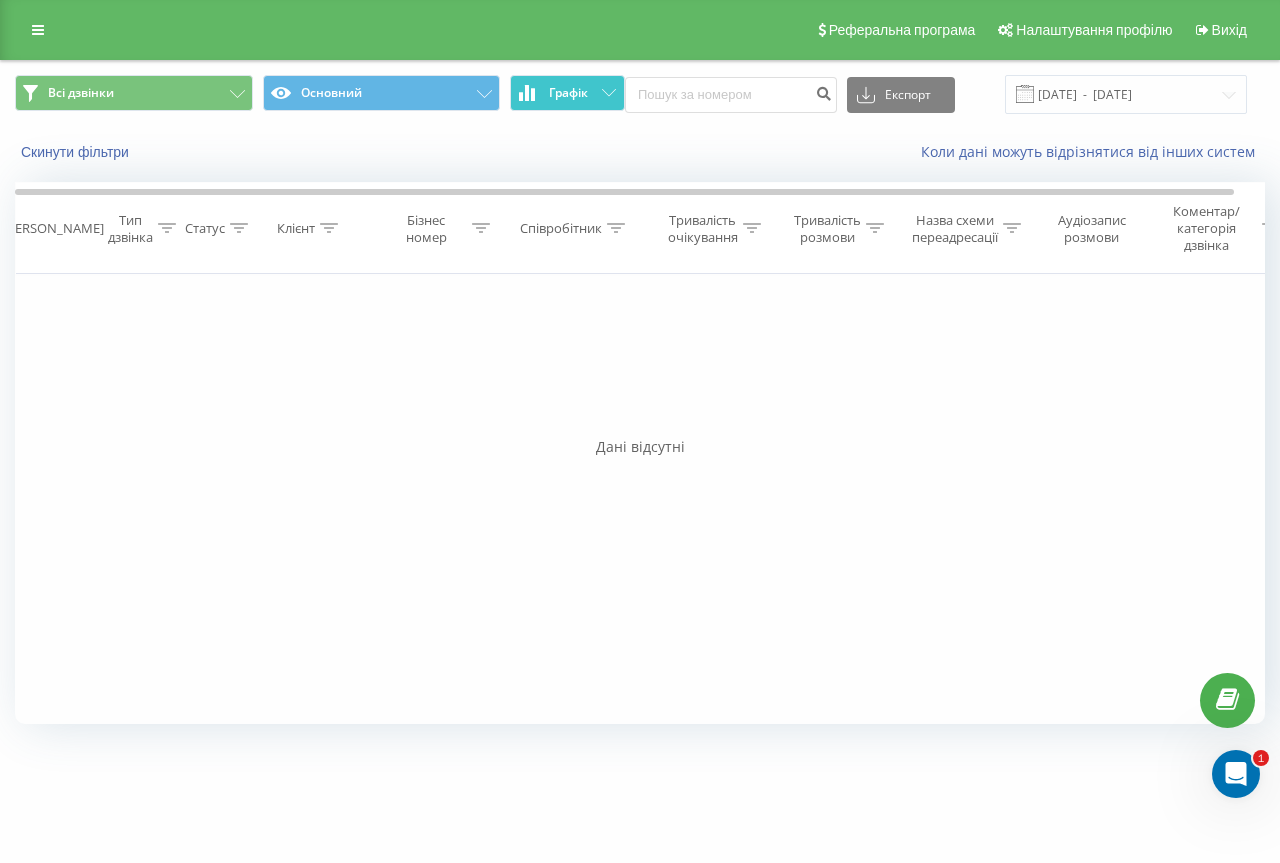 click on "Графік" at bounding box center (568, 93) 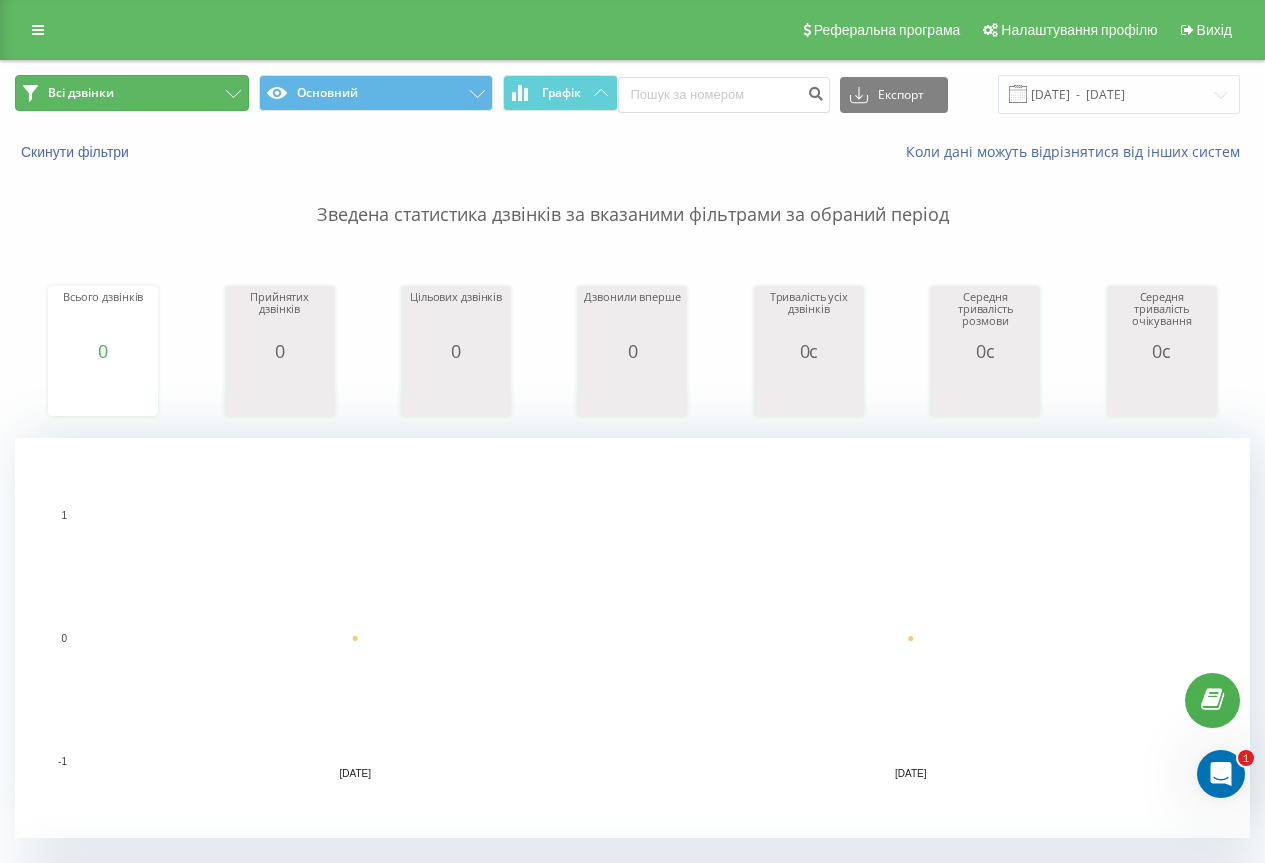 click on "Всі дзвінки" at bounding box center [132, 93] 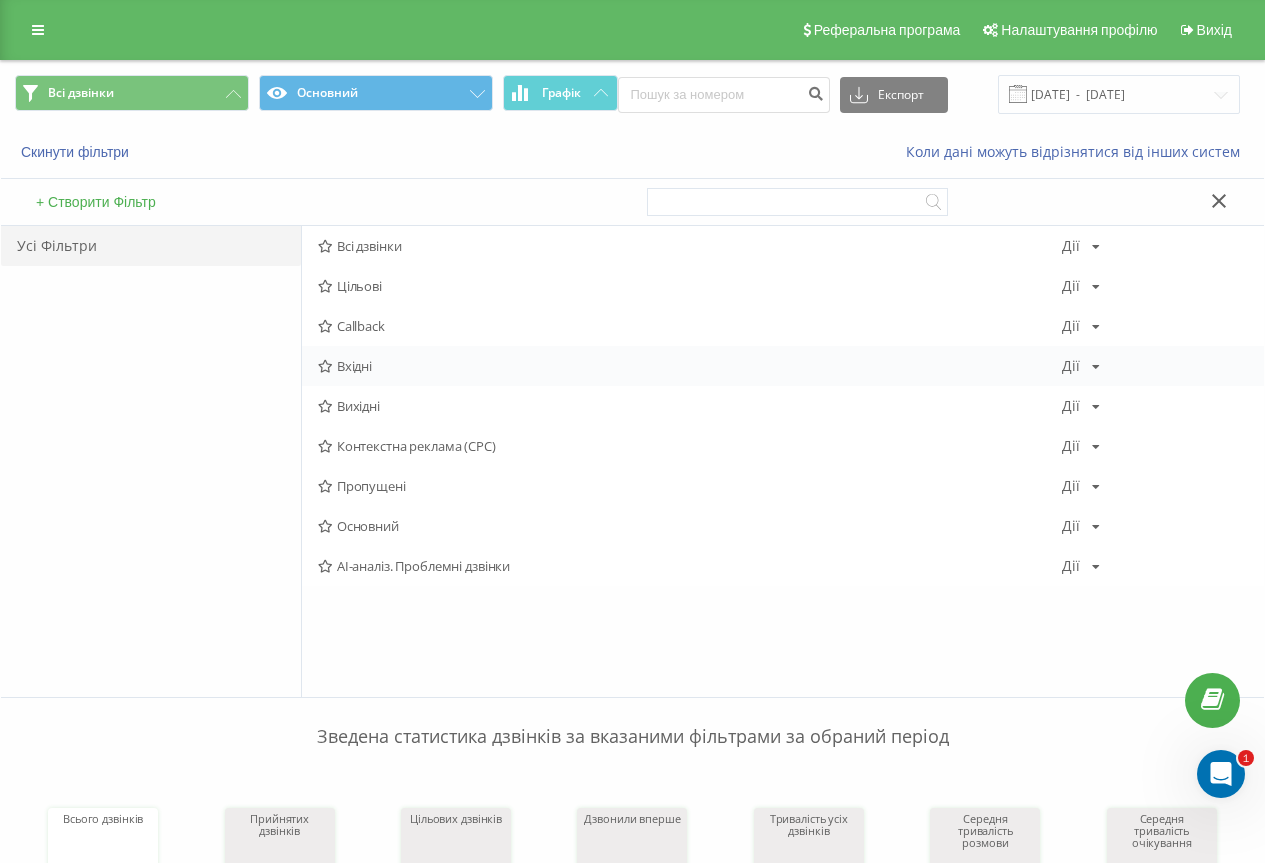 click on "Вхідні" at bounding box center [690, 366] 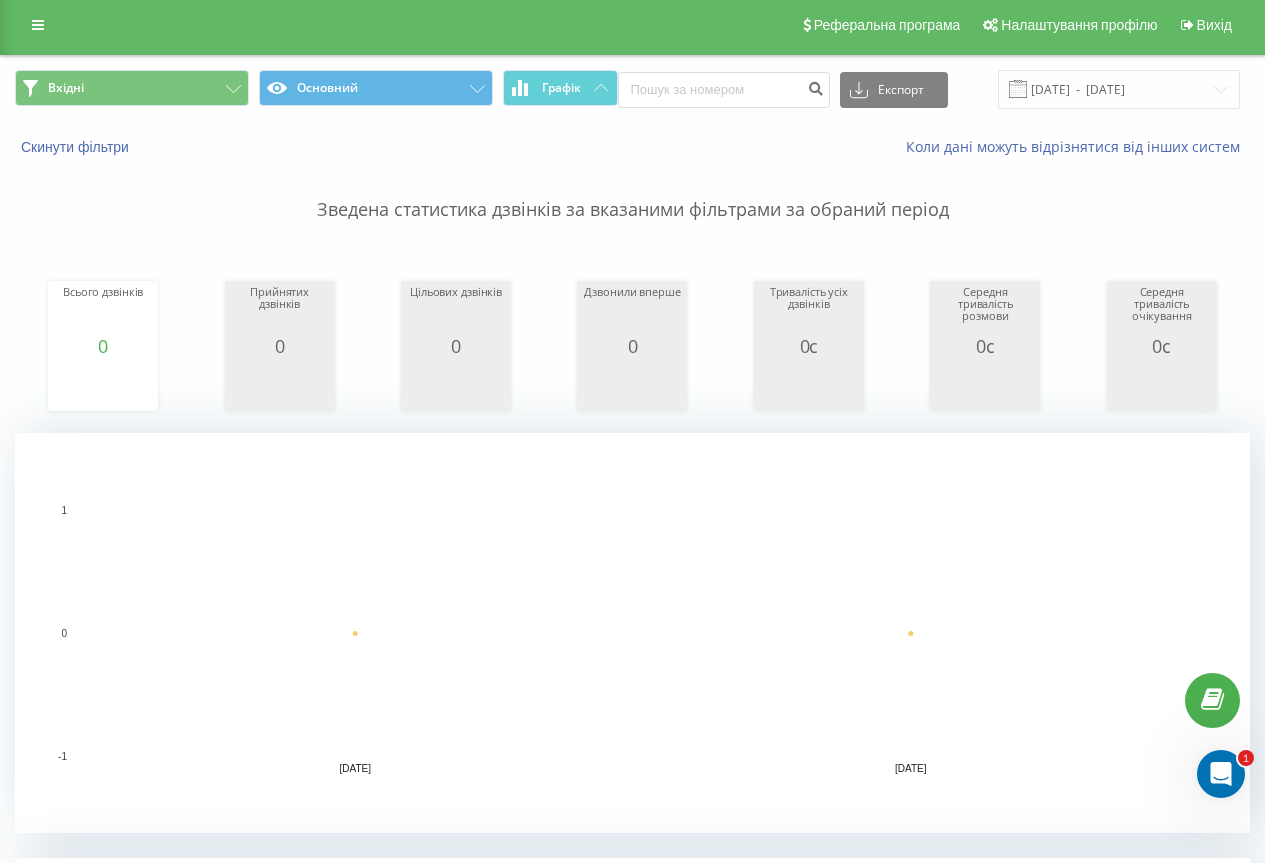 scroll, scrollTop: 0, scrollLeft: 0, axis: both 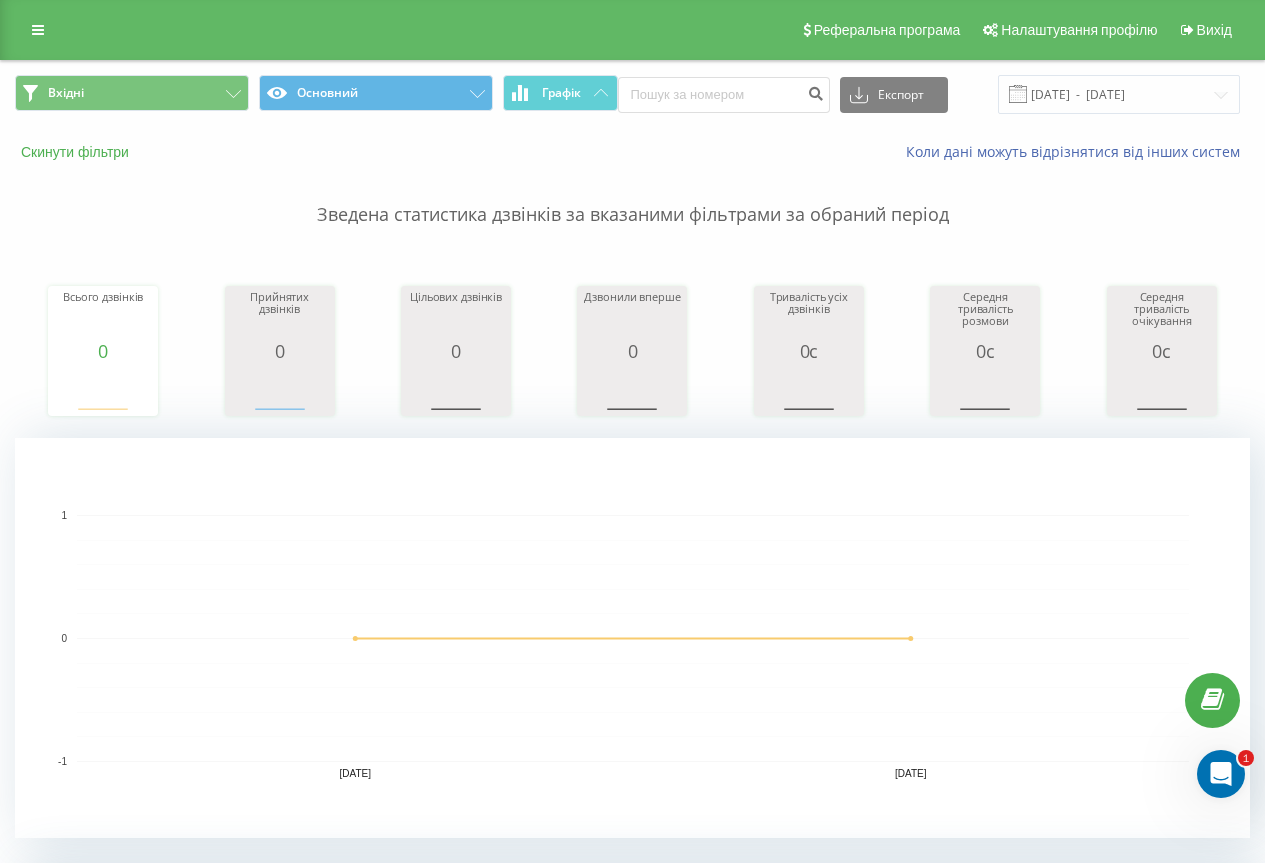 click on "Скинути фільтри" at bounding box center (77, 152) 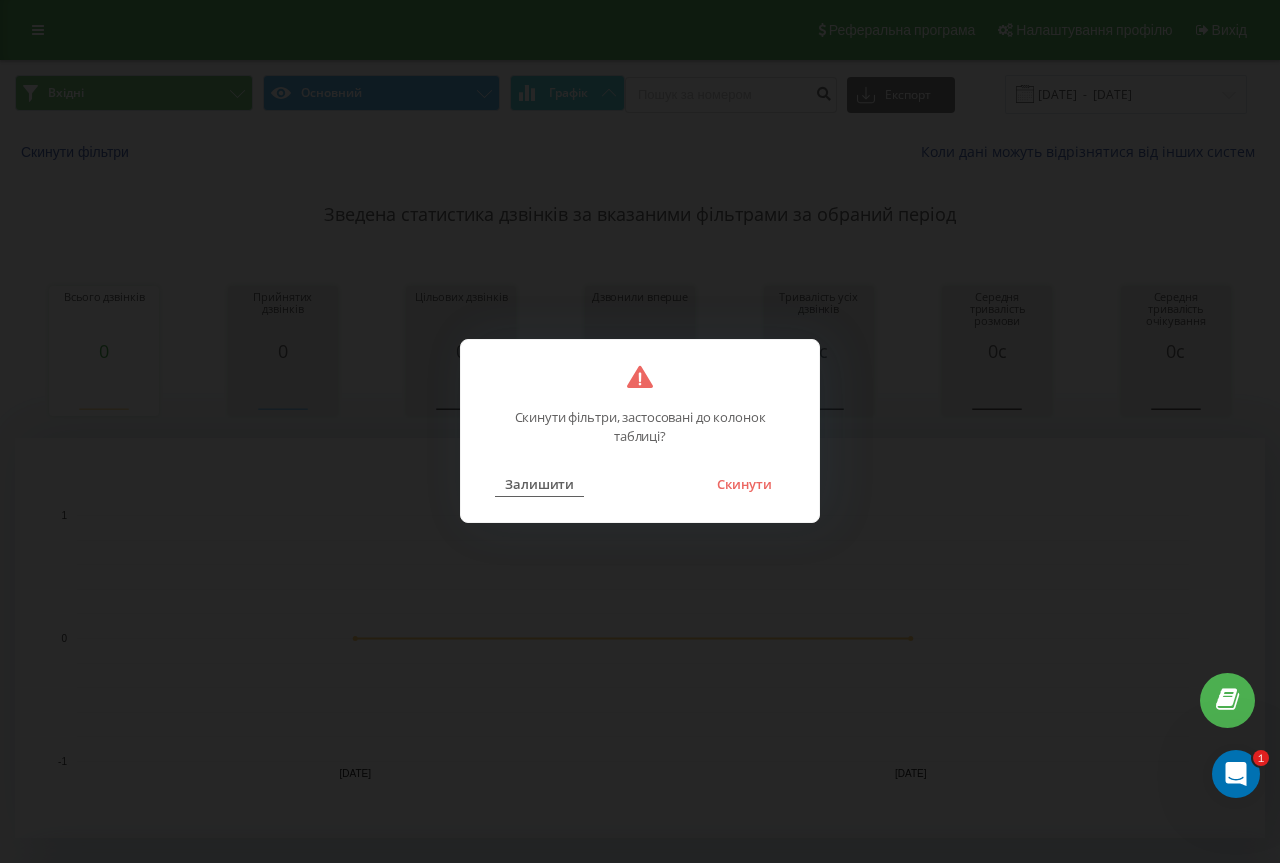 click on "Залишити" at bounding box center (539, 484) 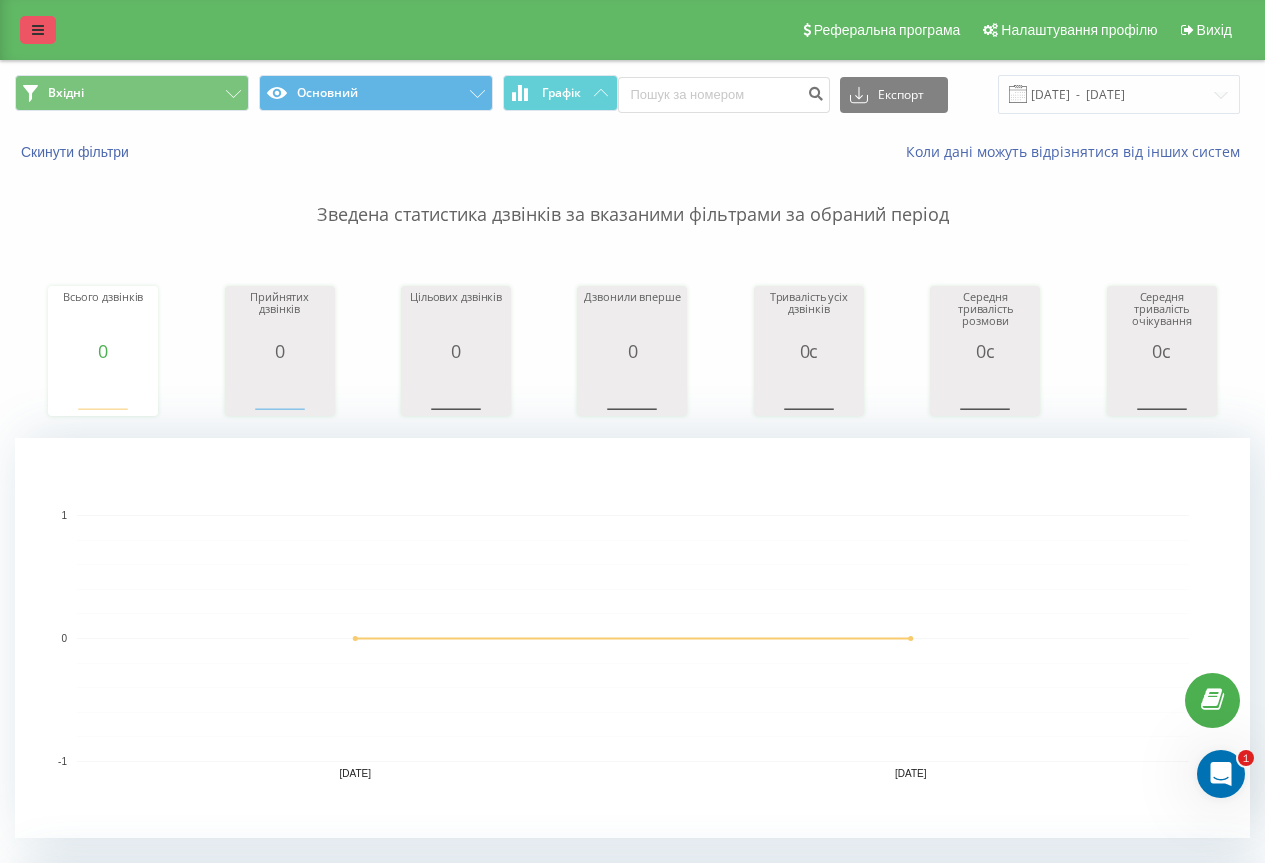 click at bounding box center (38, 30) 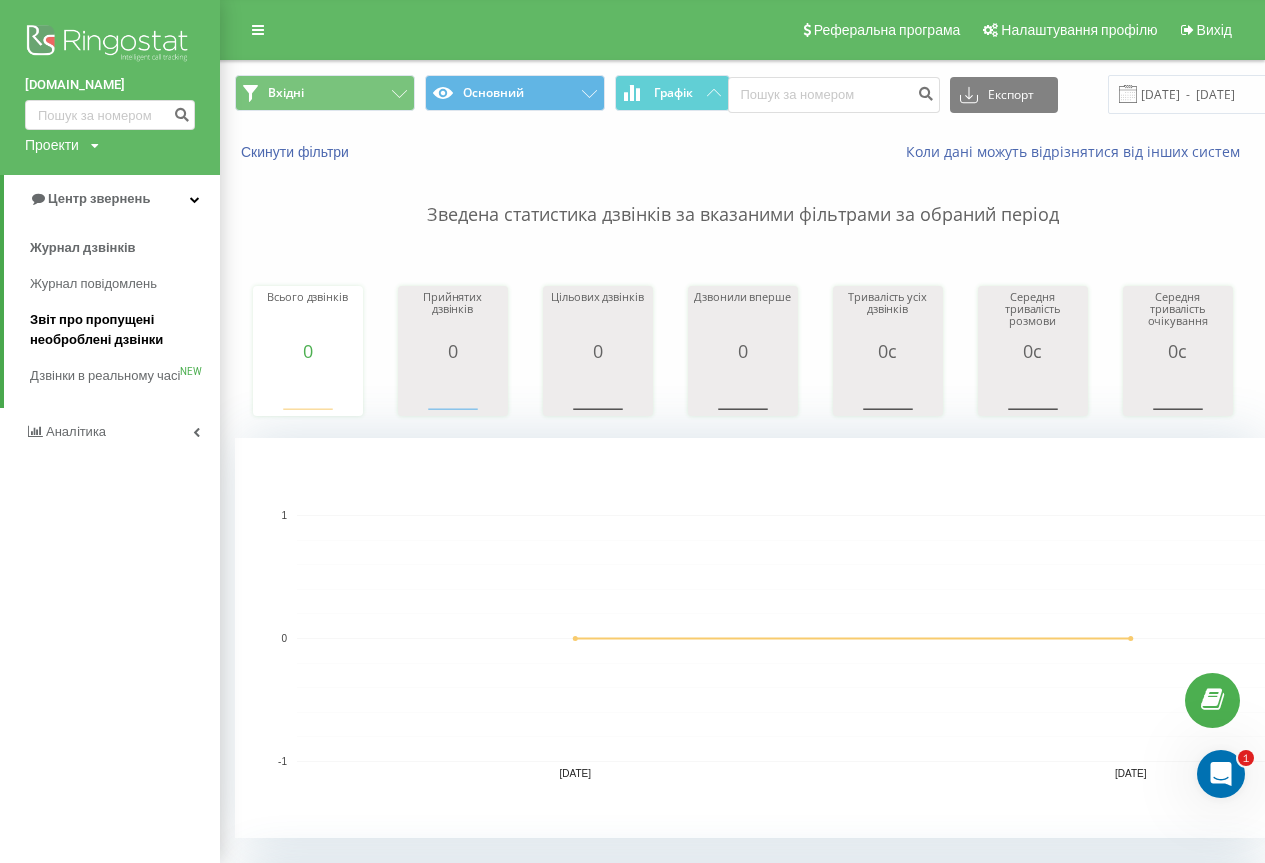 click on "Звіт про пропущені необроблені дзвінки" at bounding box center [120, 330] 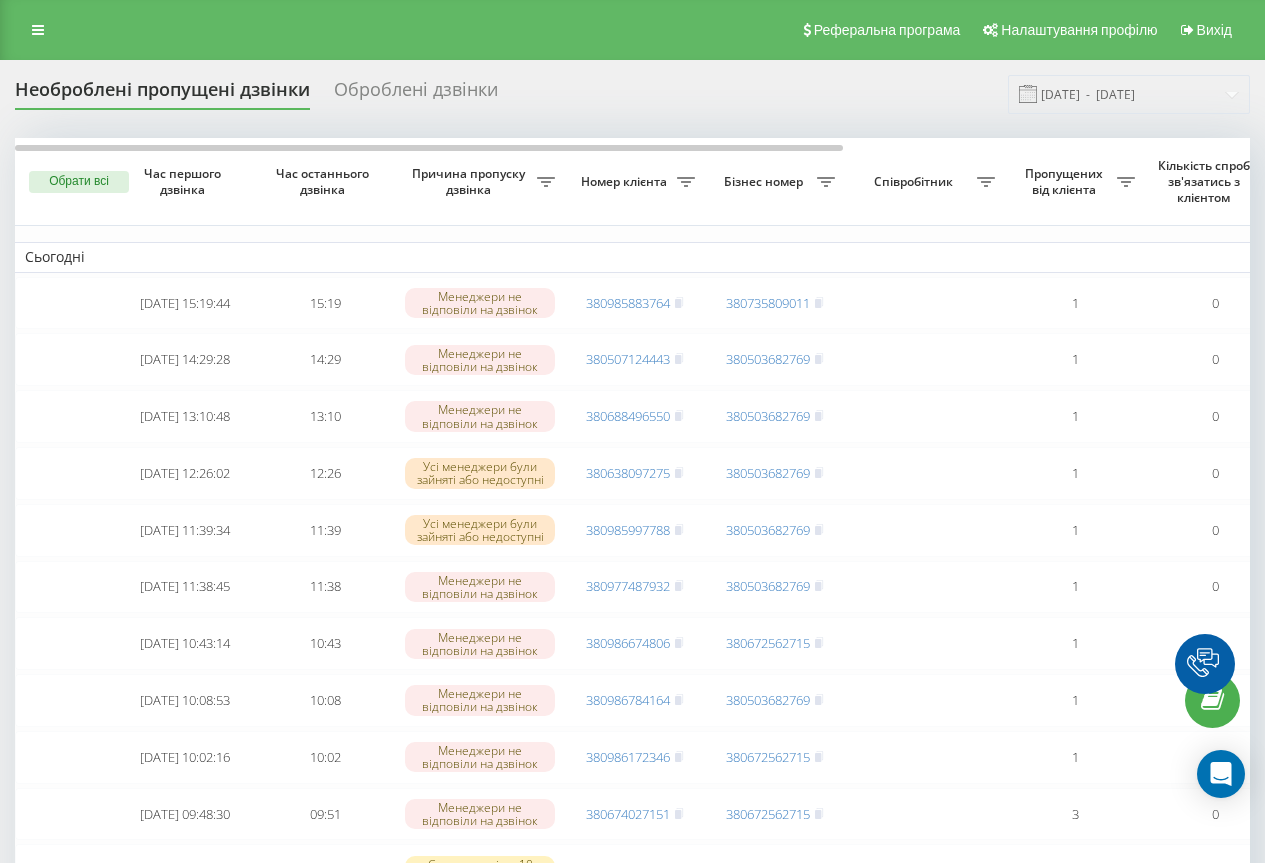 scroll, scrollTop: 0, scrollLeft: 0, axis: both 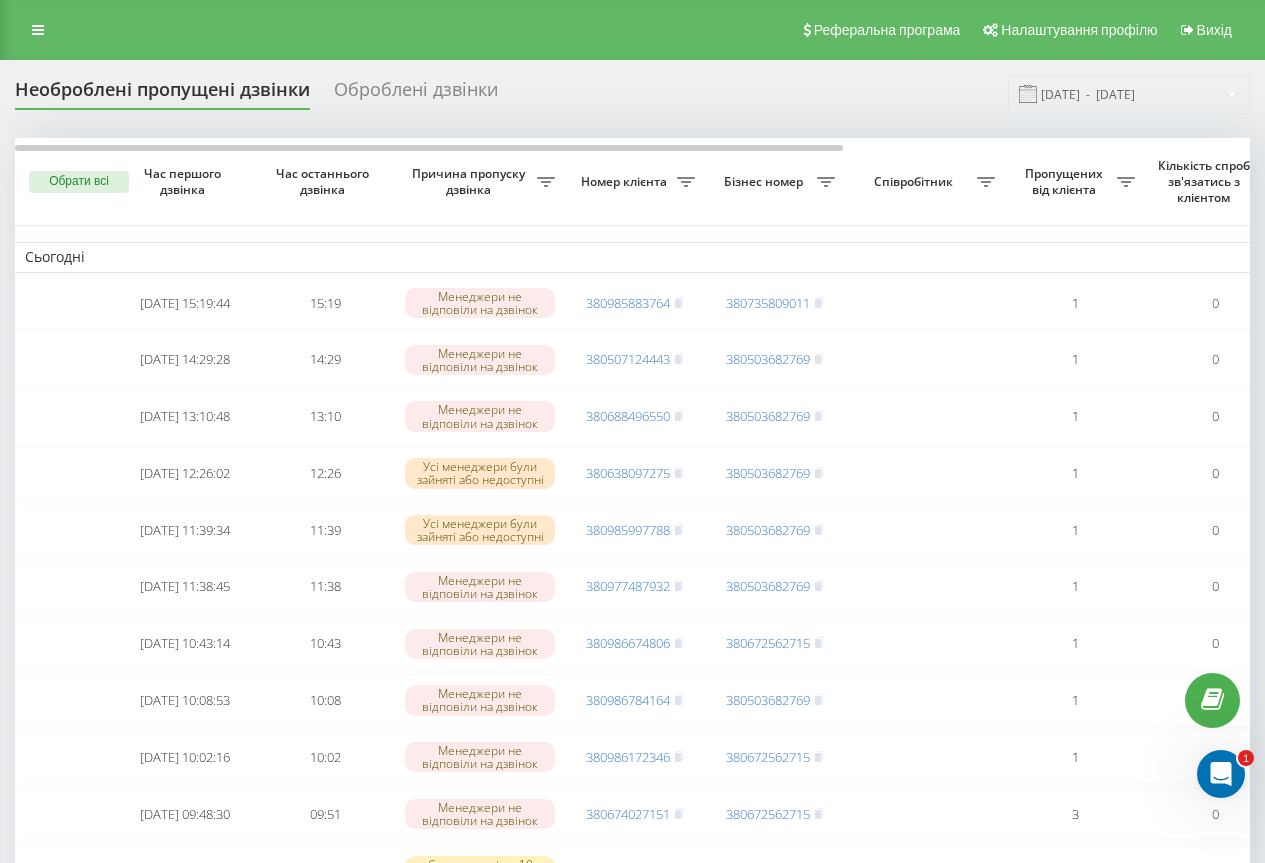 click on "Оброблені дзвінки" at bounding box center [416, 94] 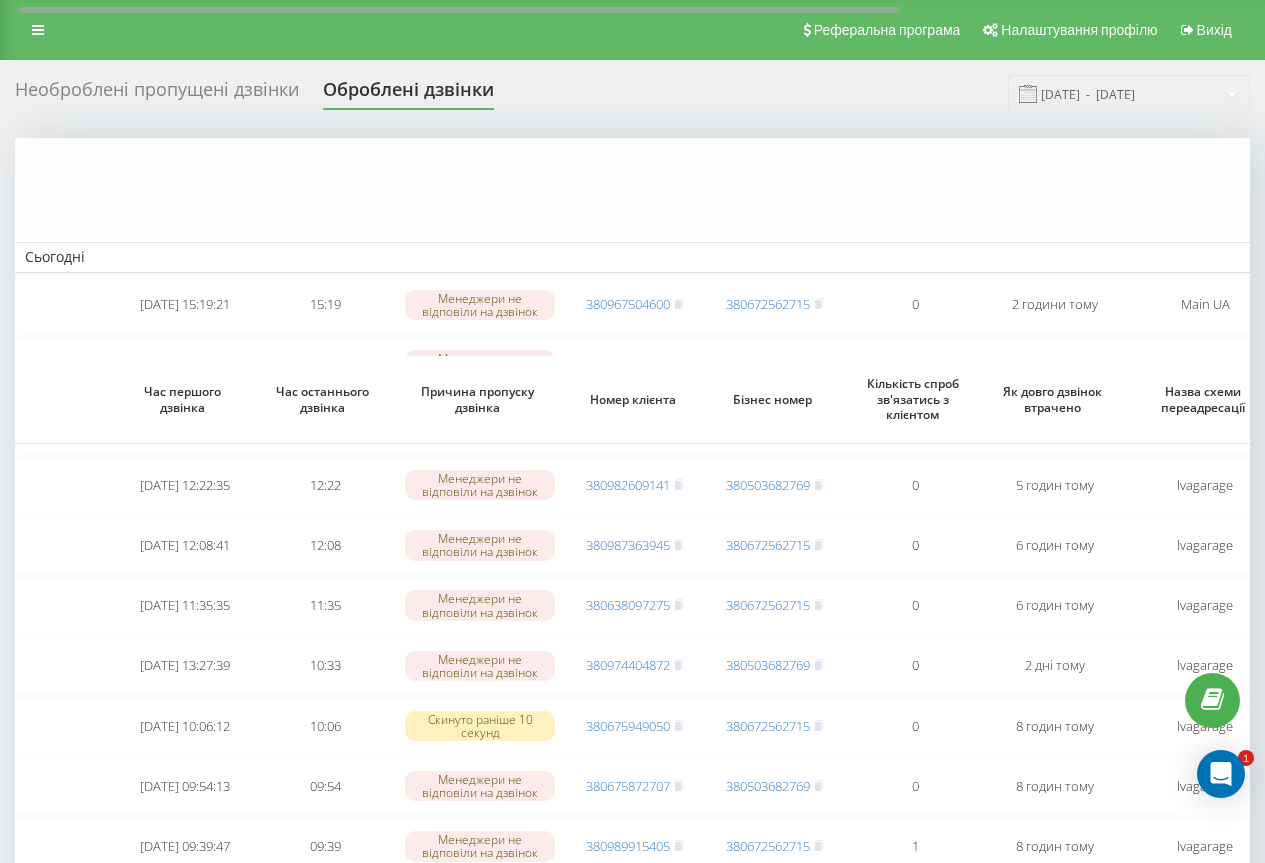 scroll, scrollTop: 353, scrollLeft: 0, axis: vertical 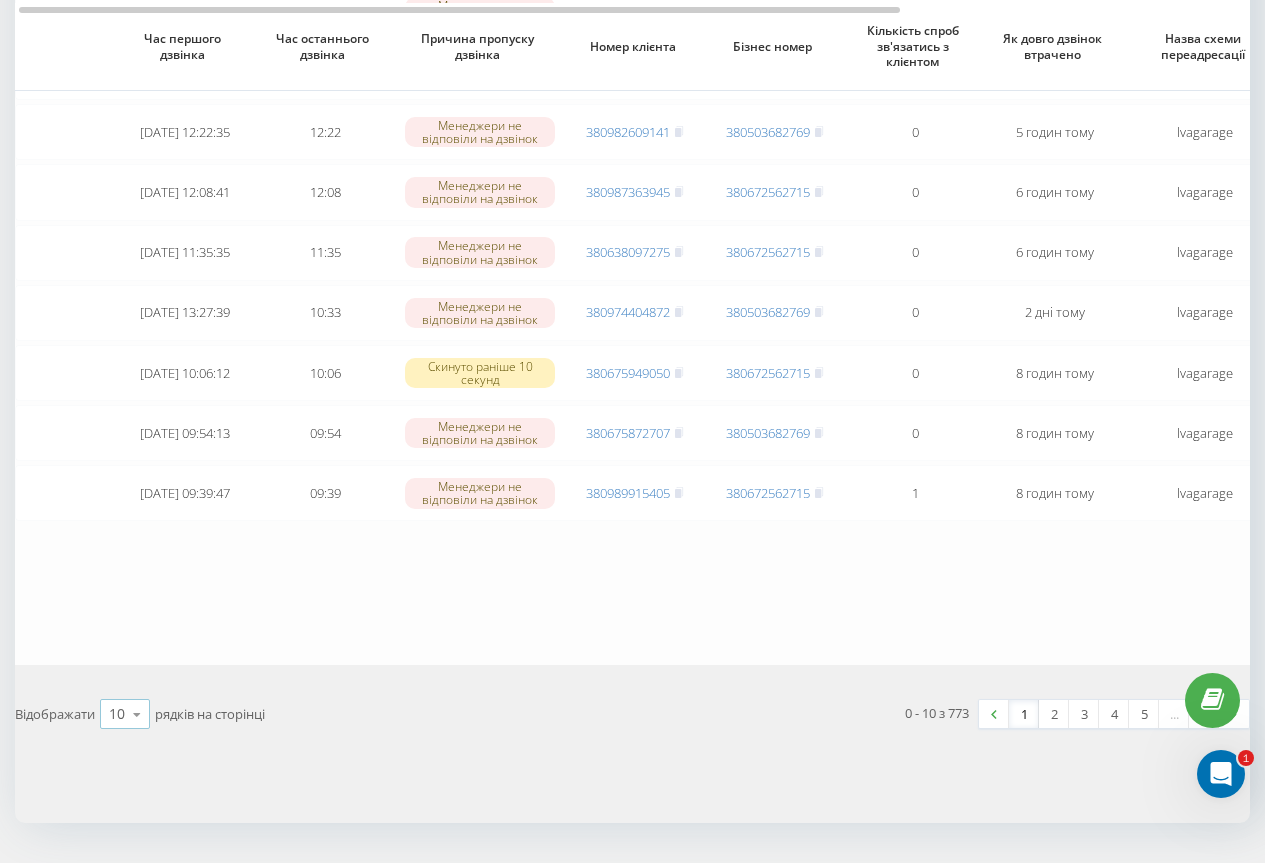 click at bounding box center [137, 714] 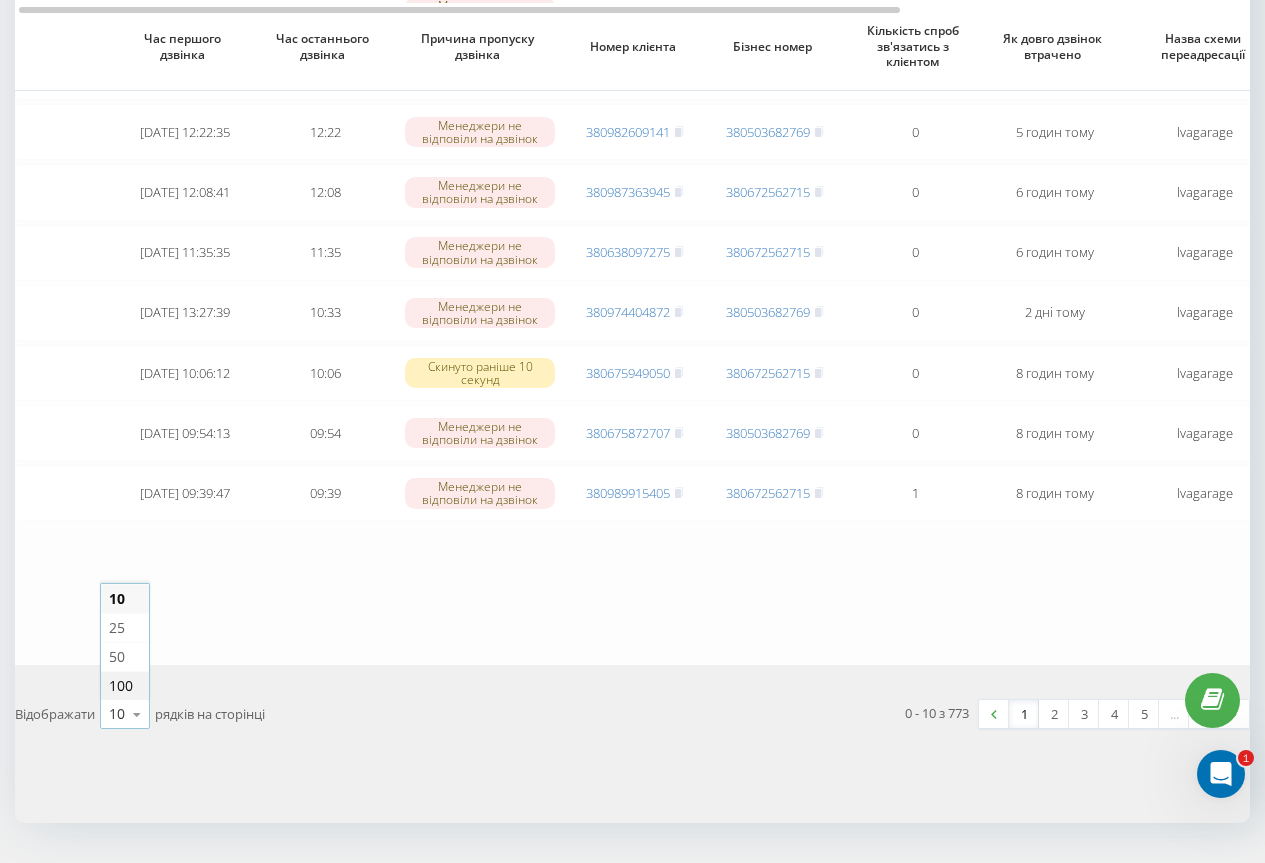 click on "100" at bounding box center [121, 685] 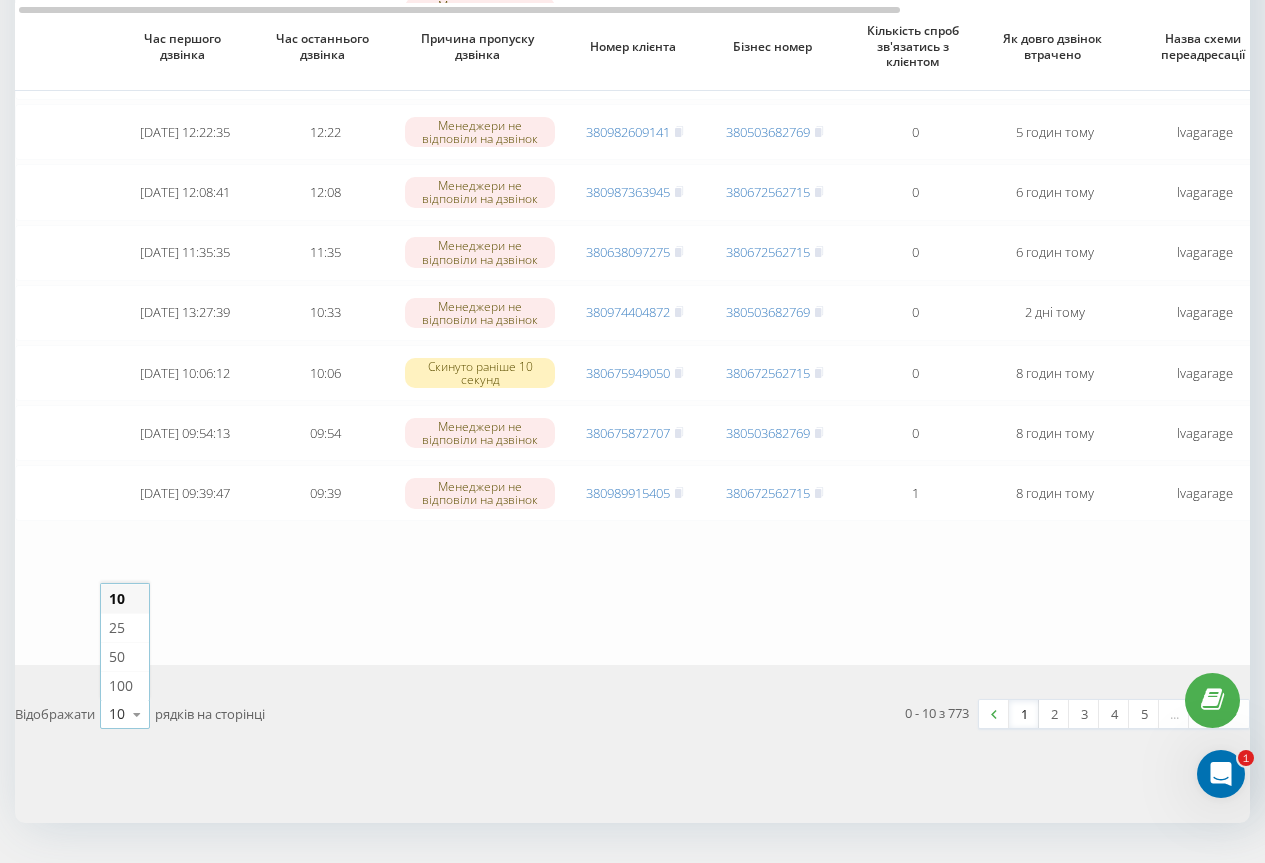 scroll, scrollTop: 0, scrollLeft: 0, axis: both 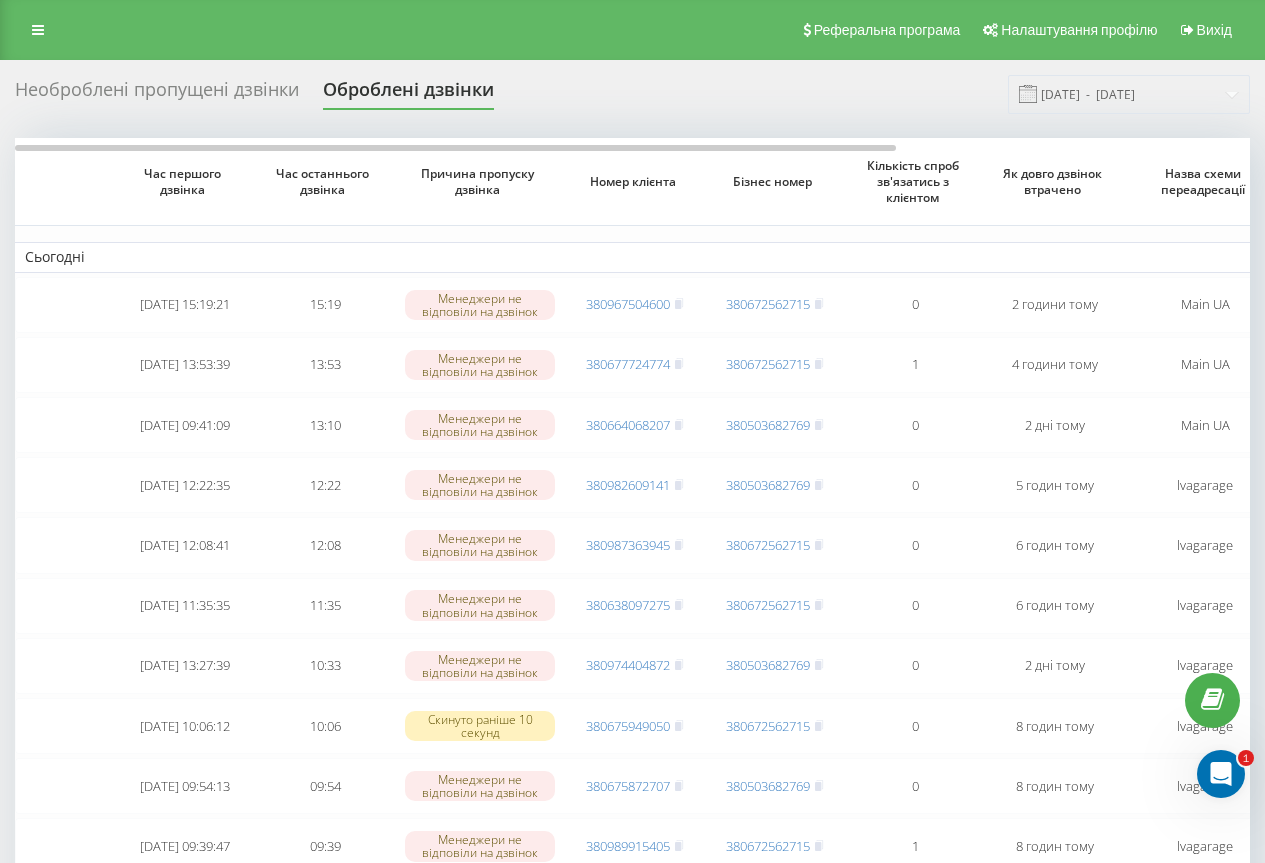 click on "Час першого дзвінка" at bounding box center (185, 181) 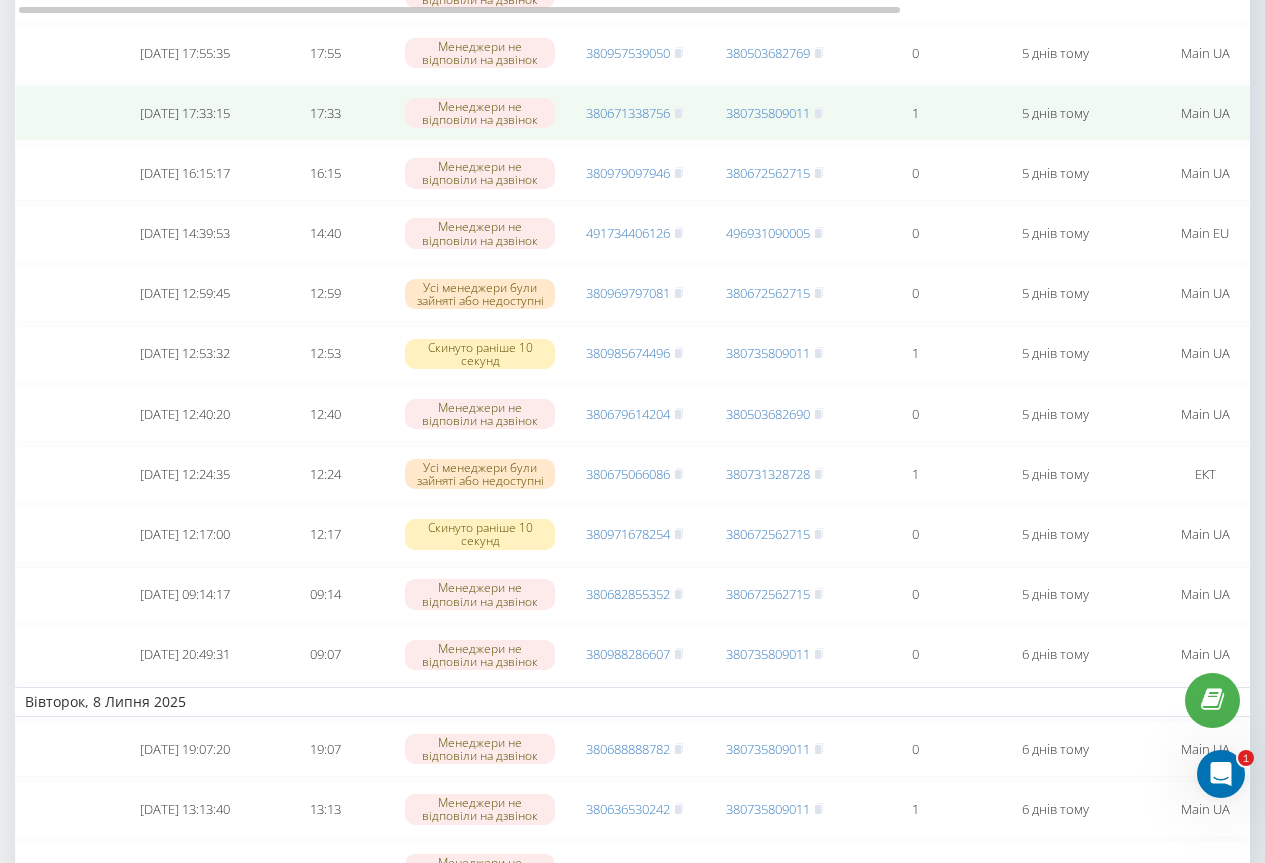 scroll, scrollTop: 0, scrollLeft: 0, axis: both 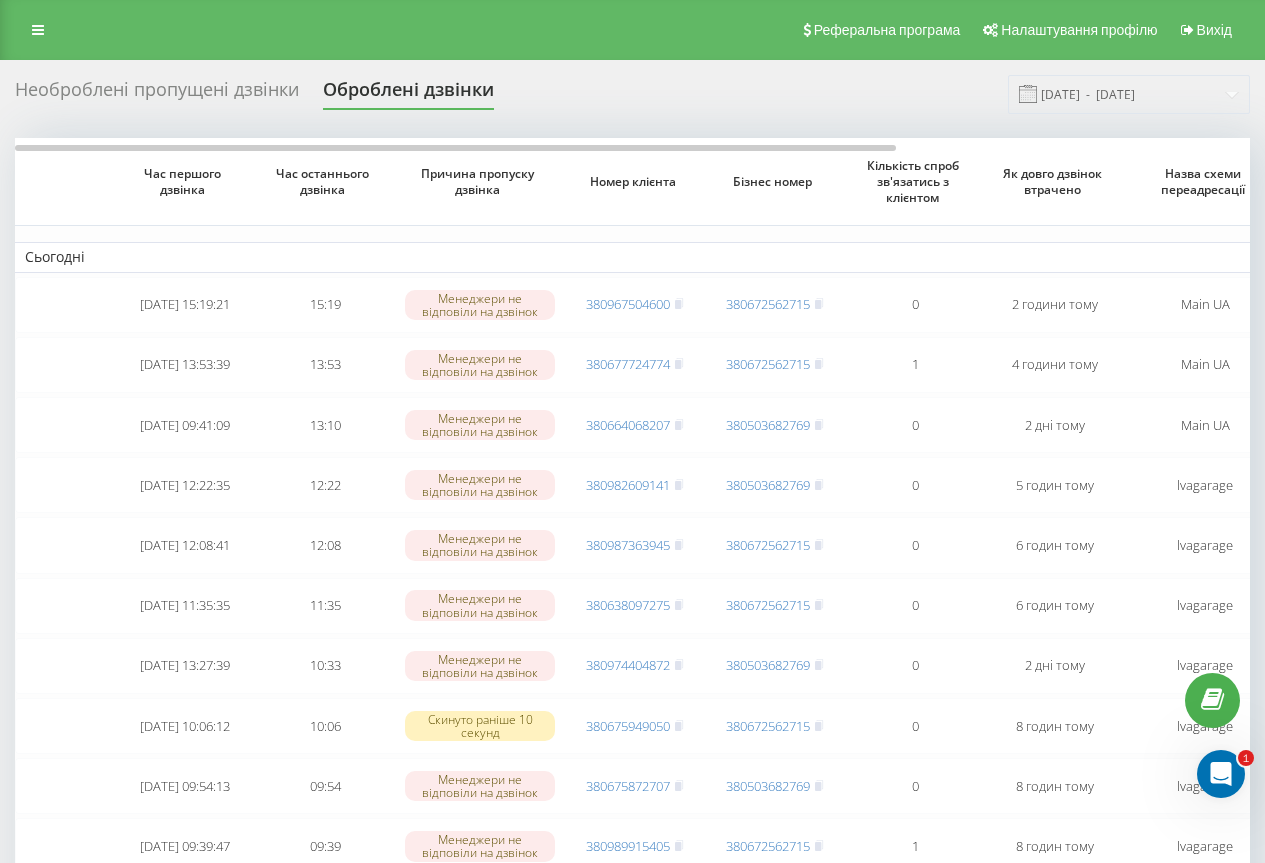 click on "Оброблені дзвінки" at bounding box center (408, 94) 